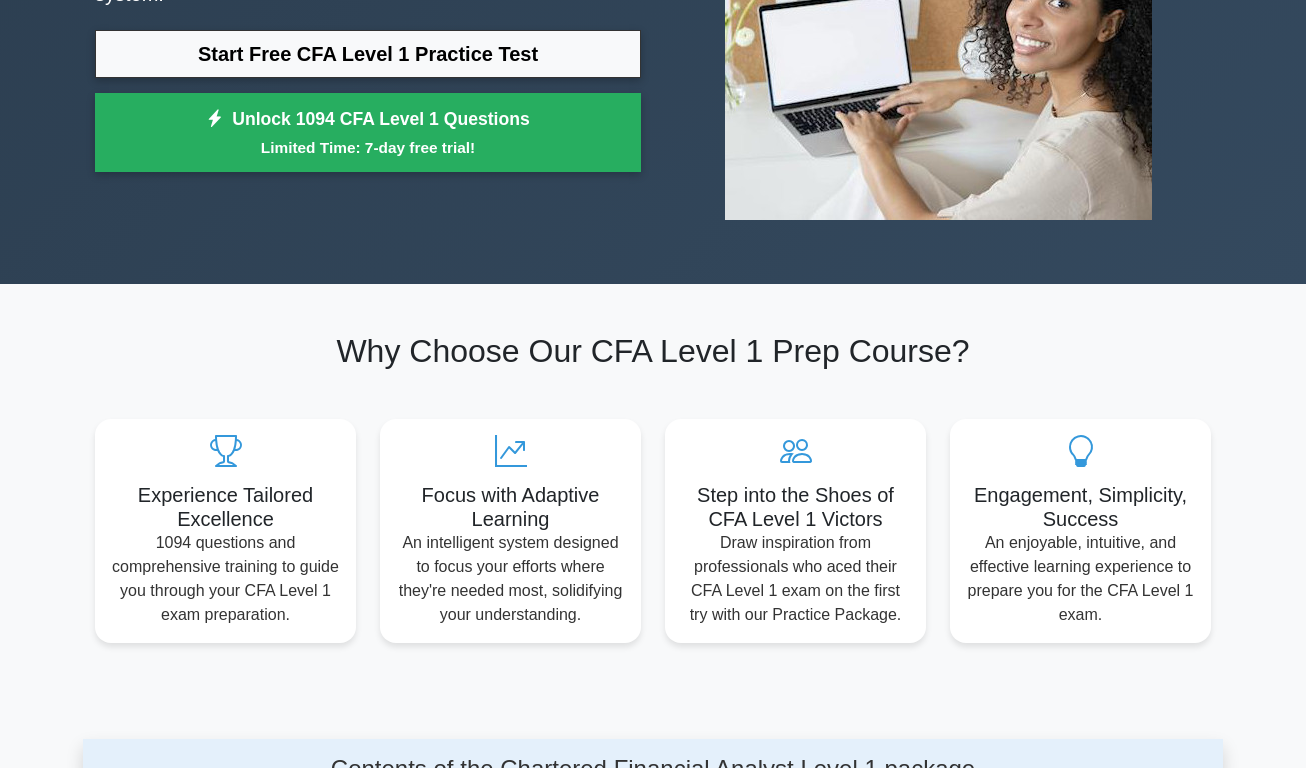 scroll, scrollTop: 0, scrollLeft: 0, axis: both 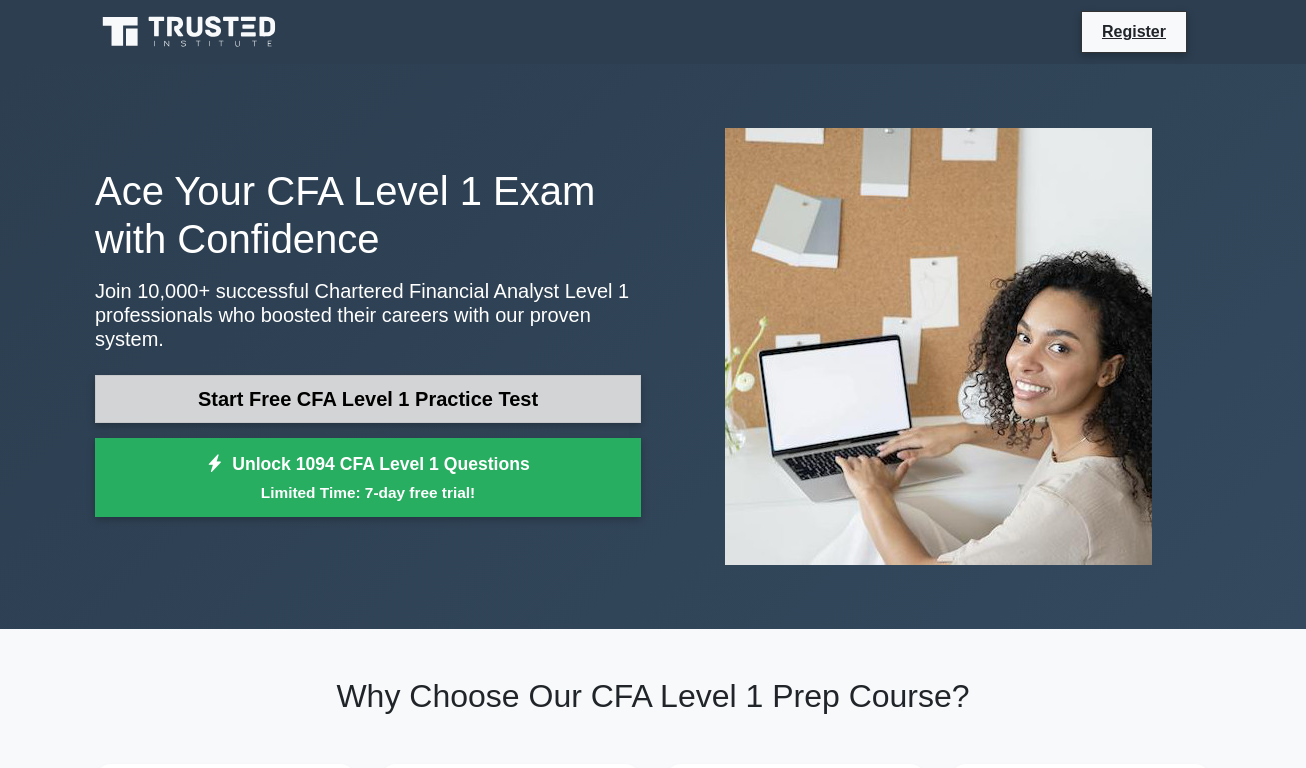 click on "Start Free CFA Level 1 Practice Test" at bounding box center (368, 399) 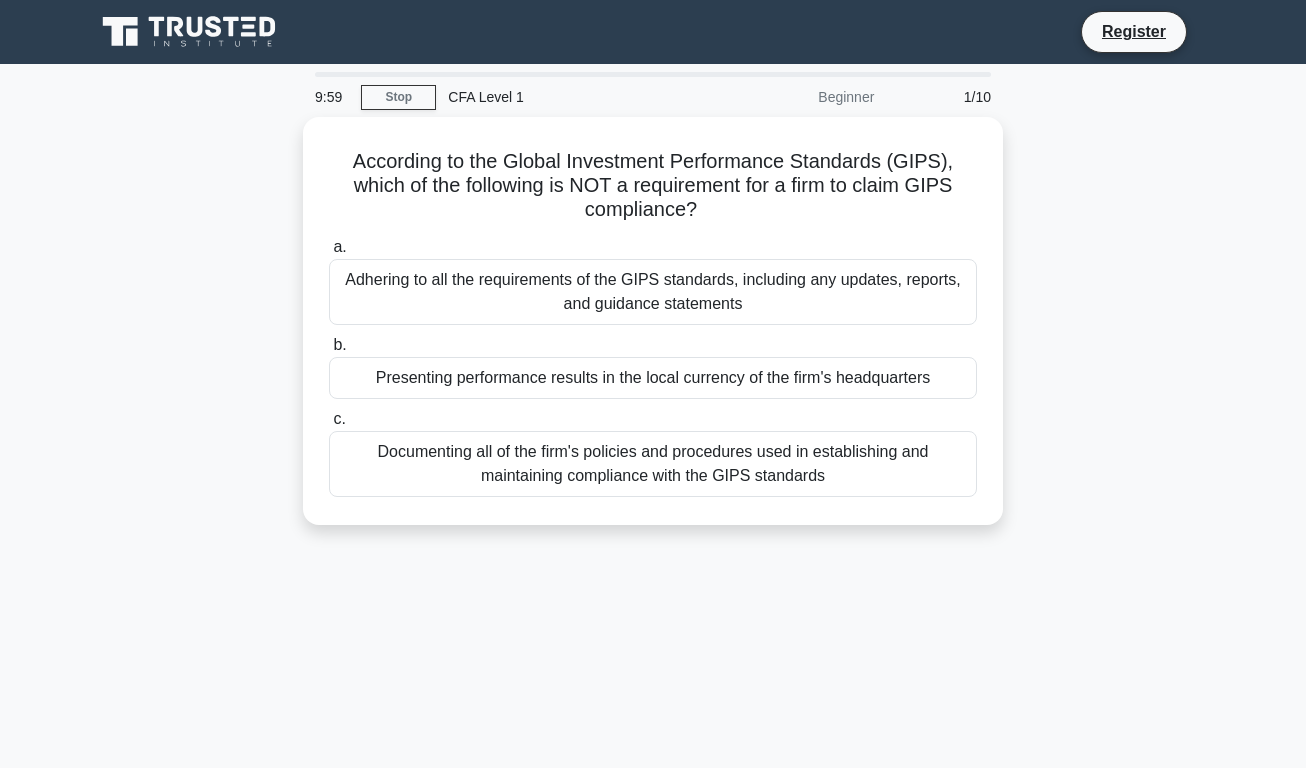 scroll, scrollTop: 0, scrollLeft: 0, axis: both 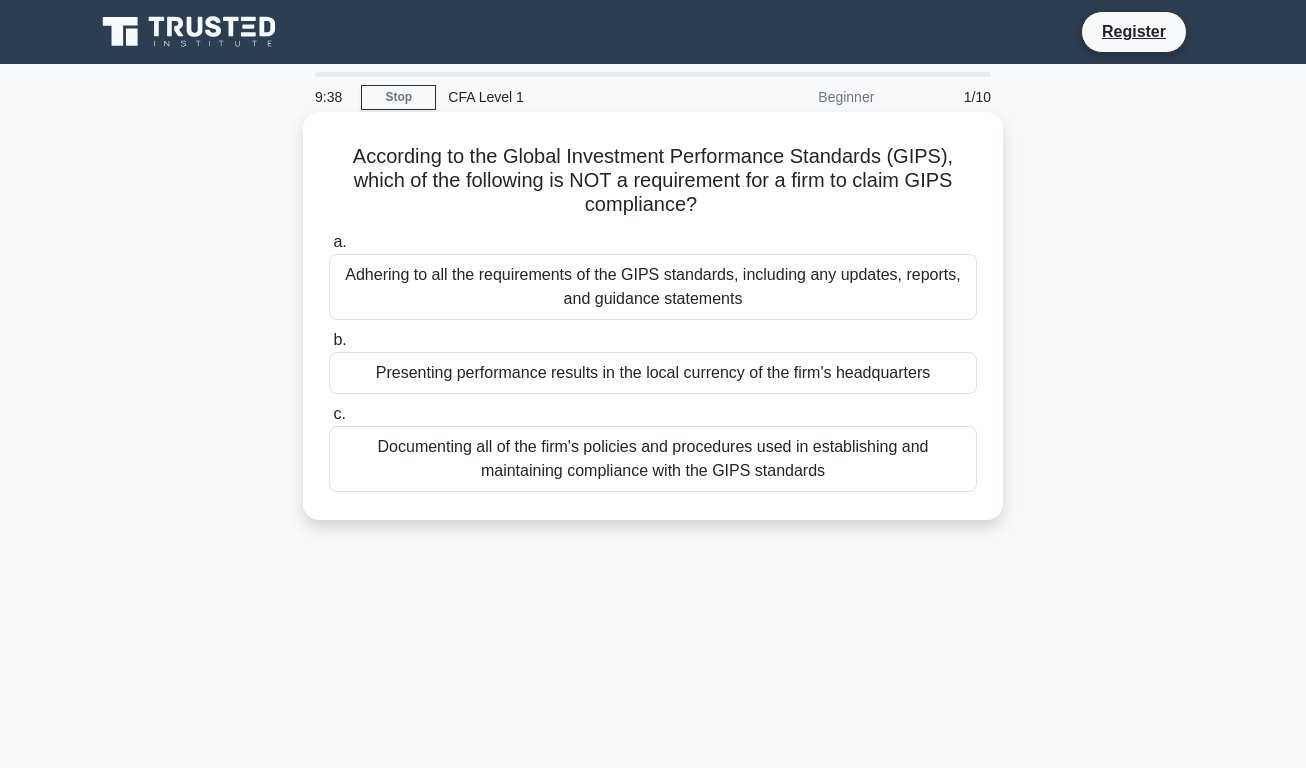 click on "Presenting performance results in the local currency of the firm's headquarters" at bounding box center [653, 373] 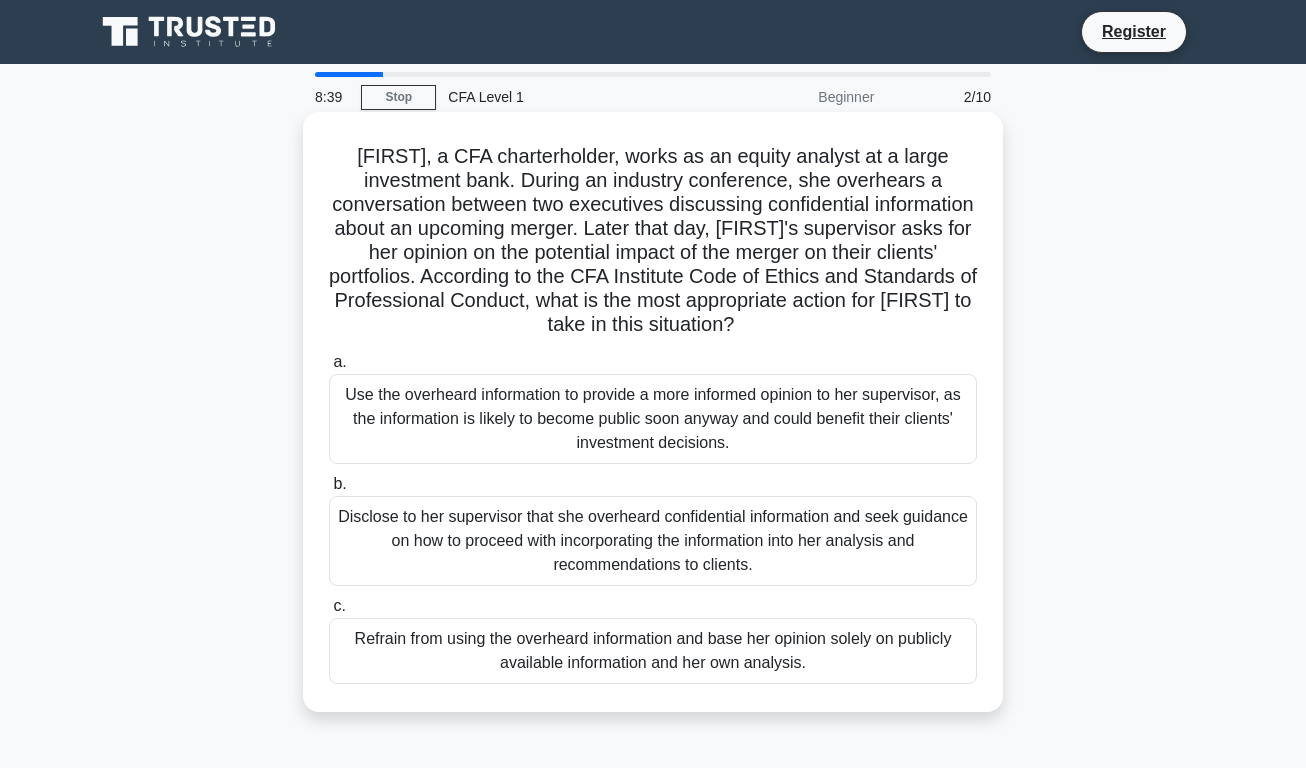 click on "Disclose to her supervisor that she overheard confidential information and seek guidance on how to proceed with incorporating the information into her analysis and recommendations to clients." at bounding box center [653, 541] 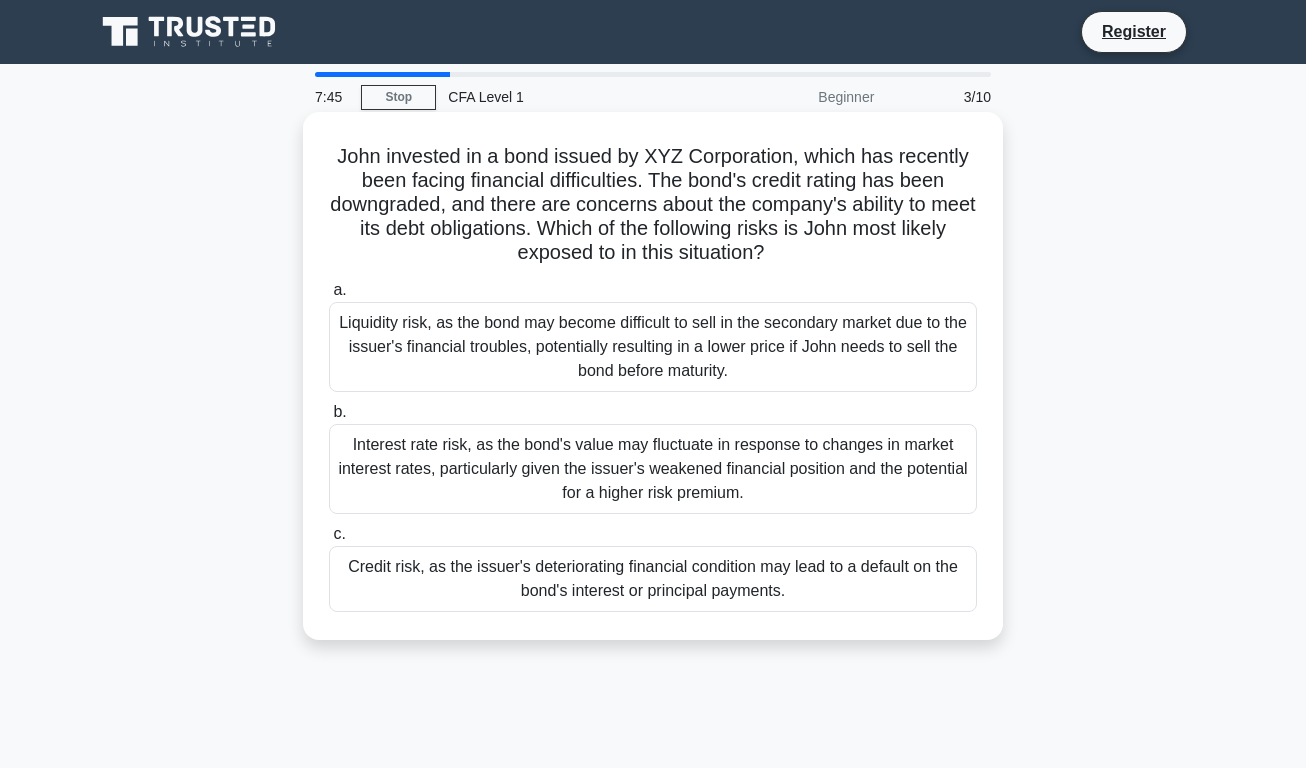 click on "Credit risk, as the issuer's deteriorating financial condition may lead to a default on the bond's interest or principal payments." at bounding box center [653, 579] 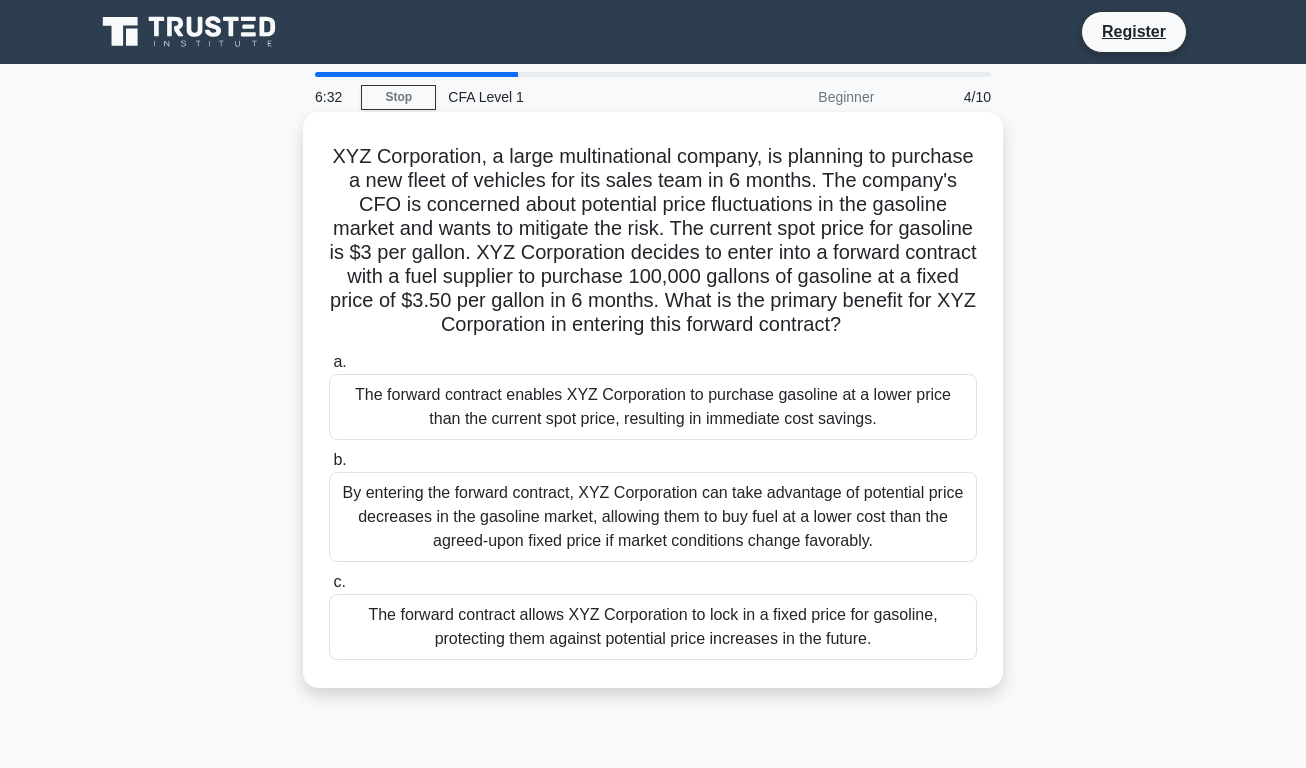 click on "The forward contract allows XYZ Corporation to lock in a fixed price for gasoline, protecting them against potential price increases in the future." at bounding box center [653, 627] 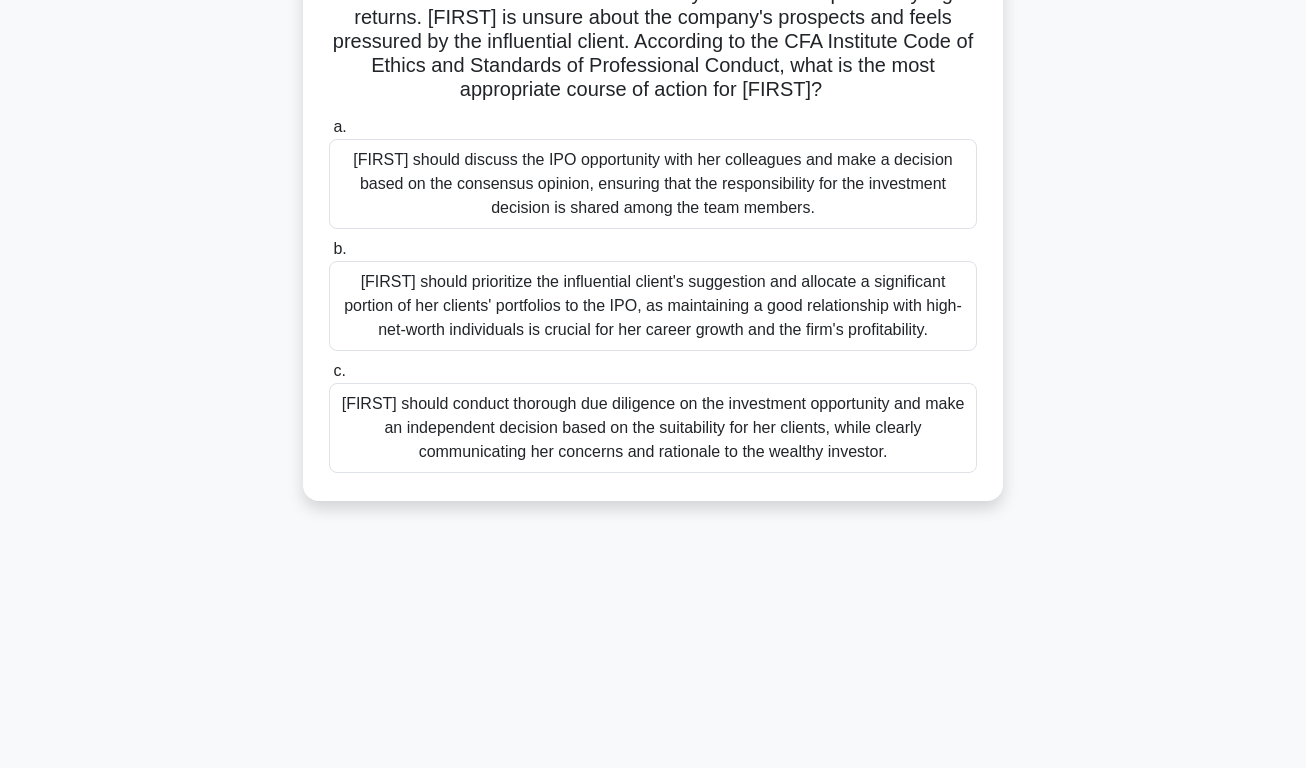 scroll, scrollTop: 241, scrollLeft: 0, axis: vertical 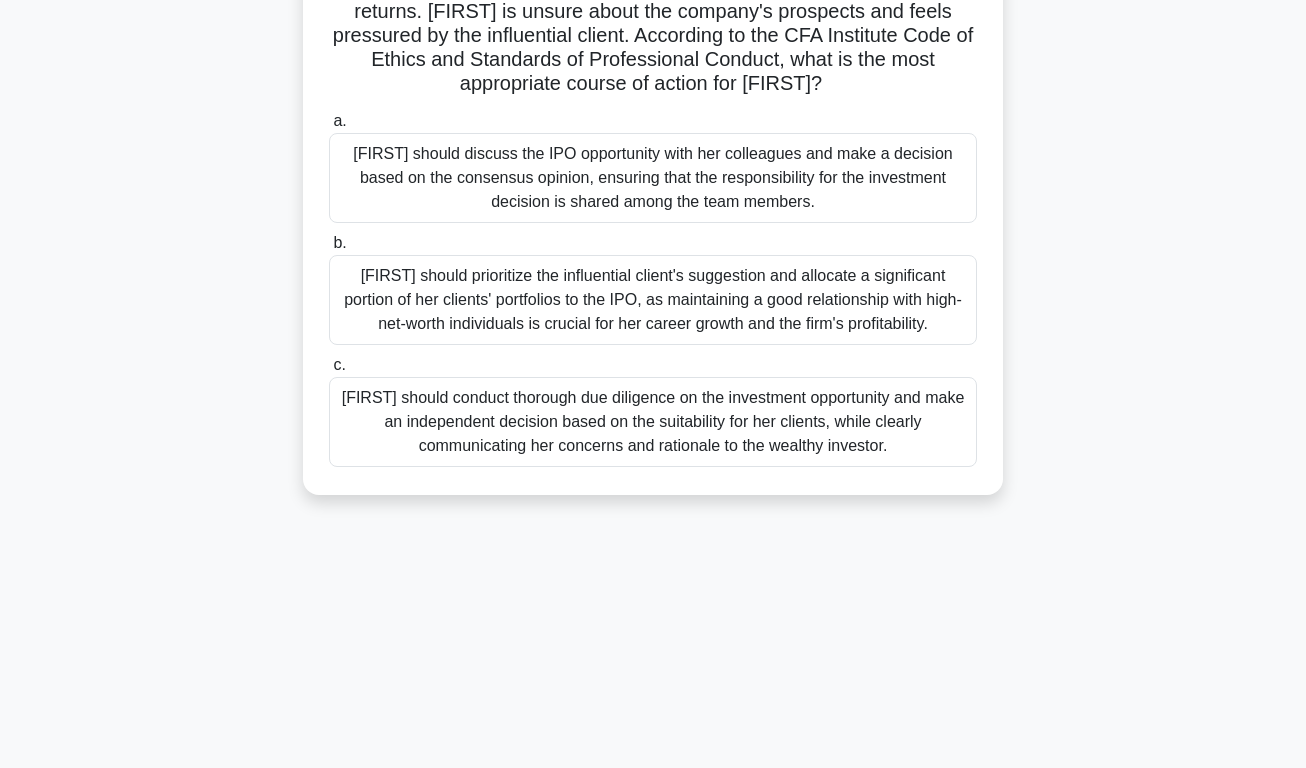 click on "Susan should conduct thorough due diligence on the investment opportunity and make an independent decision based on the suitability for her clients, while clearly communicating her concerns and rationale to the wealthy investor." at bounding box center [653, 422] 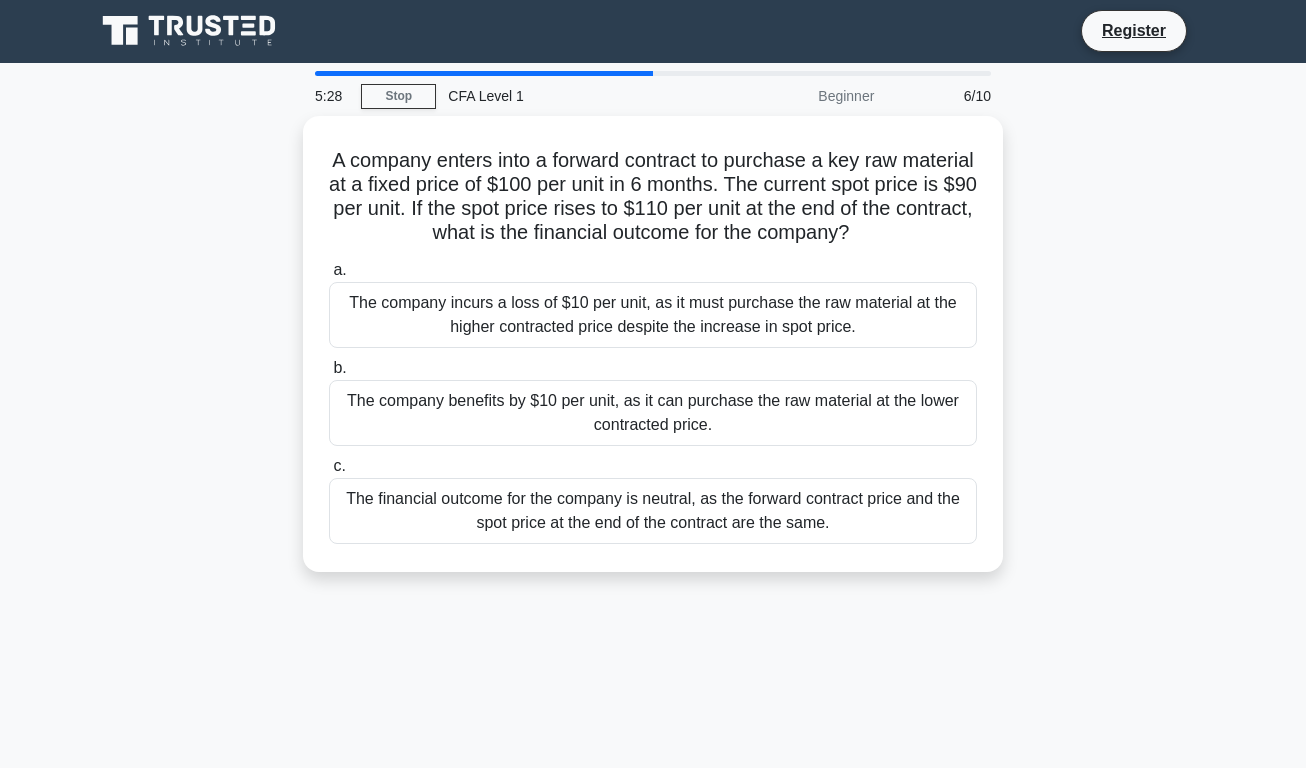 scroll, scrollTop: 0, scrollLeft: 0, axis: both 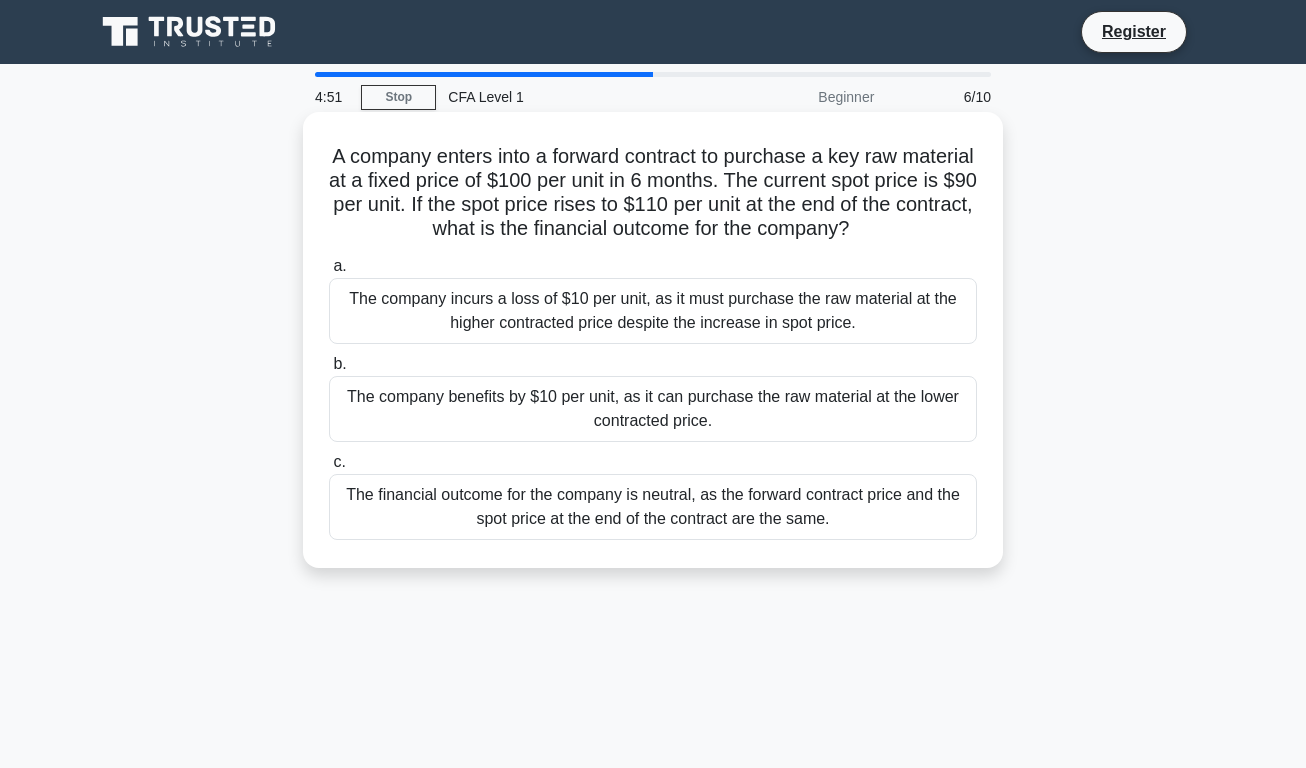 click on "The company benefits by $10 per unit, as it can purchase the raw material at the lower contracted price." at bounding box center (653, 409) 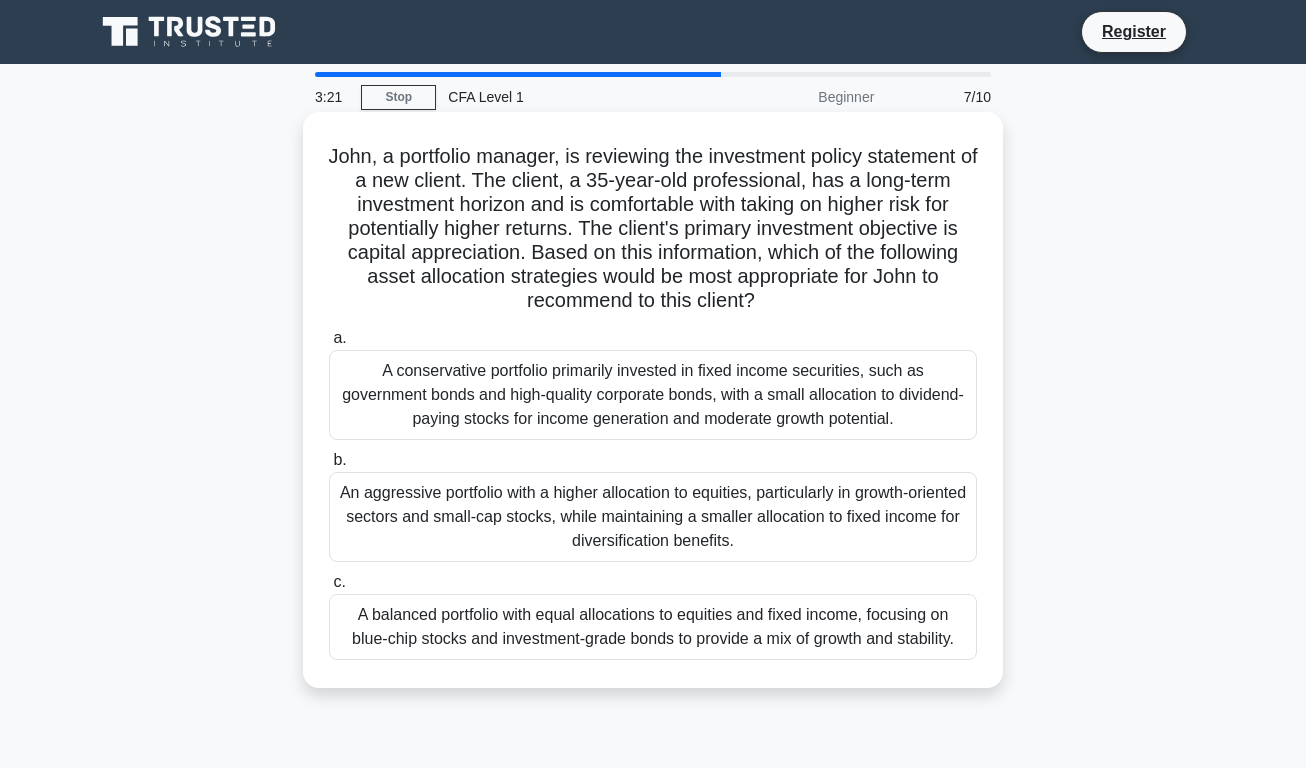 click on "An aggressive portfolio with a higher allocation to equities, particularly in growth-oriented sectors and small-cap stocks, while maintaining a smaller allocation to fixed income for diversification benefits." at bounding box center [653, 517] 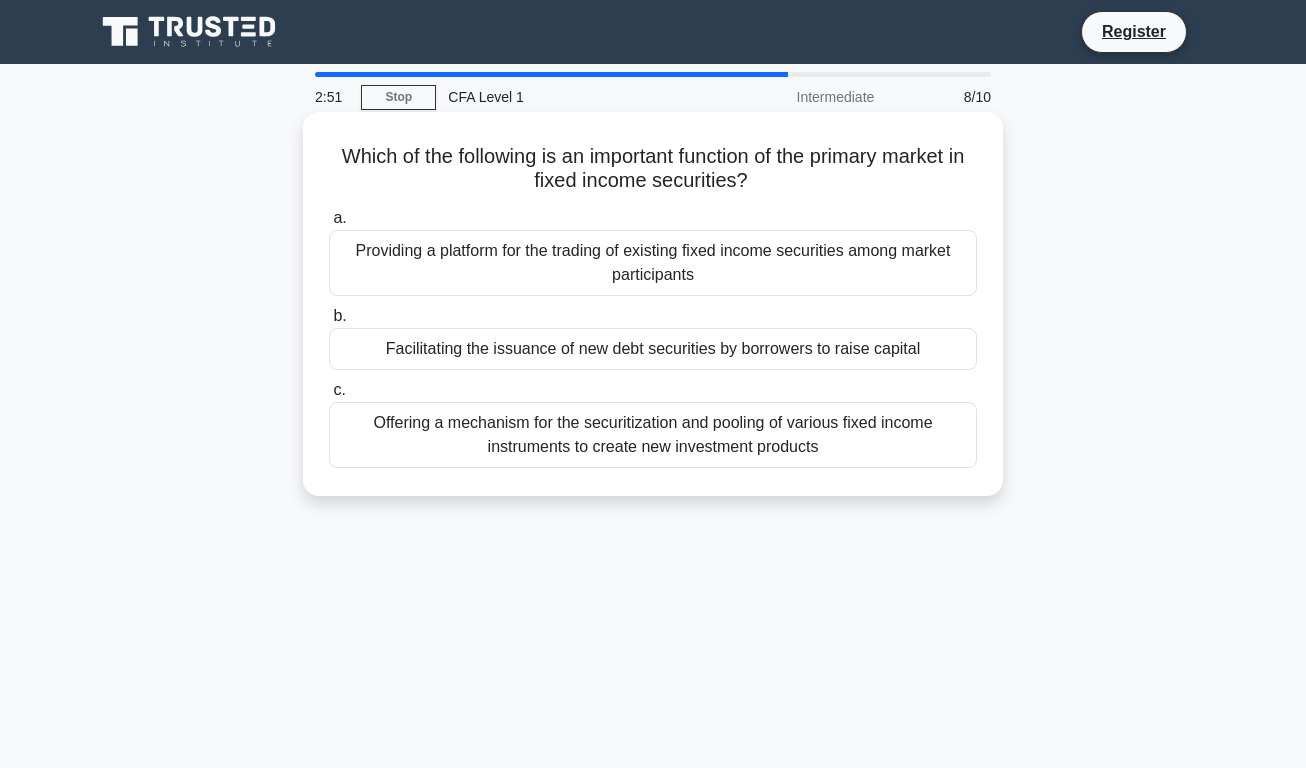 click on "Facilitating the issuance of new debt securities by borrowers to raise capital" at bounding box center [653, 349] 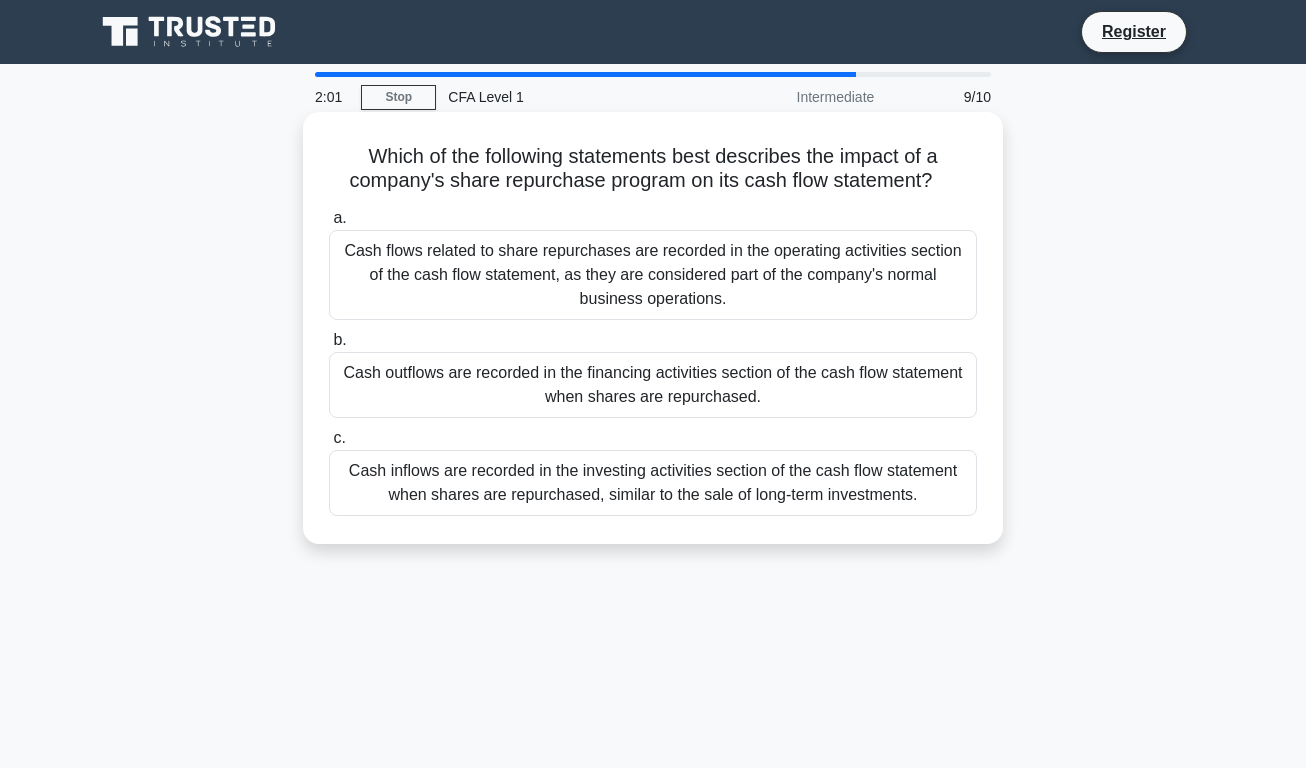 click on "Cash inflows are recorded in the investing activities section of the cash flow statement when shares are repurchased, similar to the sale of long-term investments." at bounding box center [653, 483] 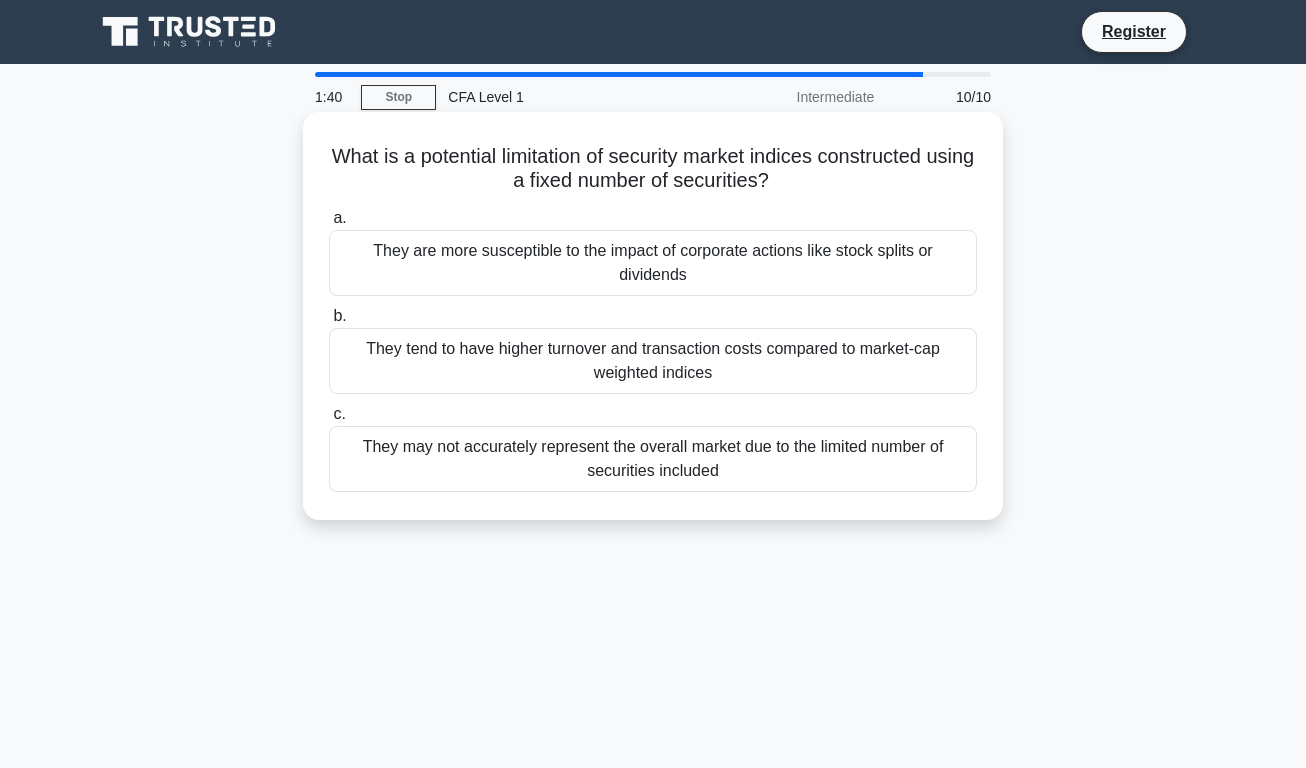 click on "They may not accurately represent the overall market due to the limited number of securities included" at bounding box center [653, 459] 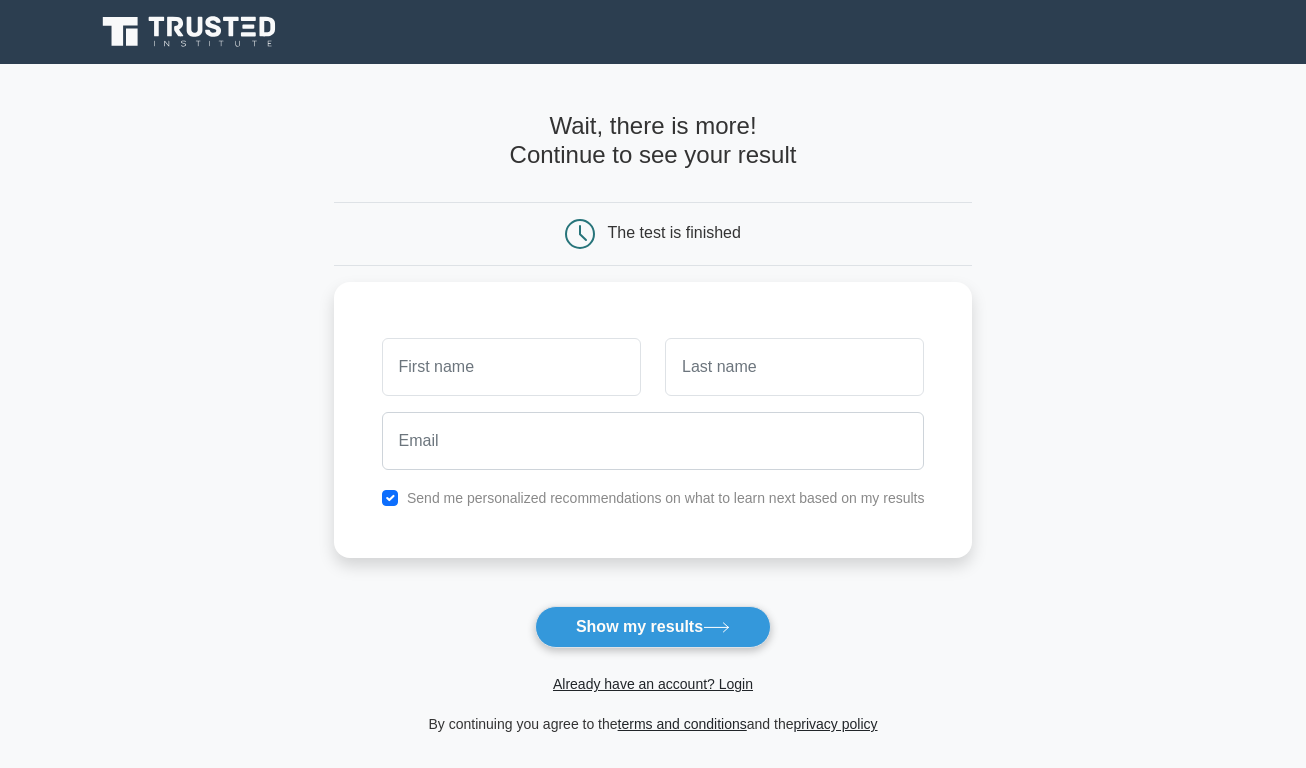 scroll, scrollTop: 0, scrollLeft: 0, axis: both 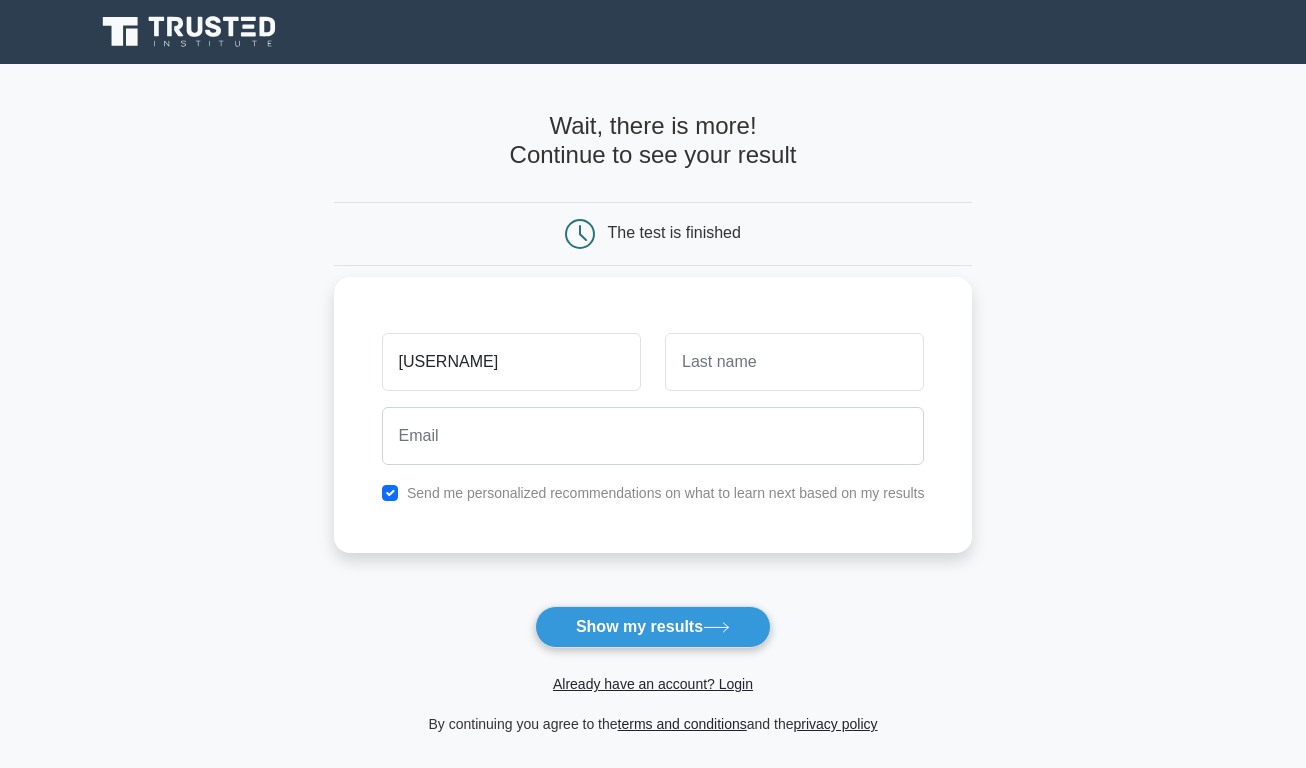 type on "morax" 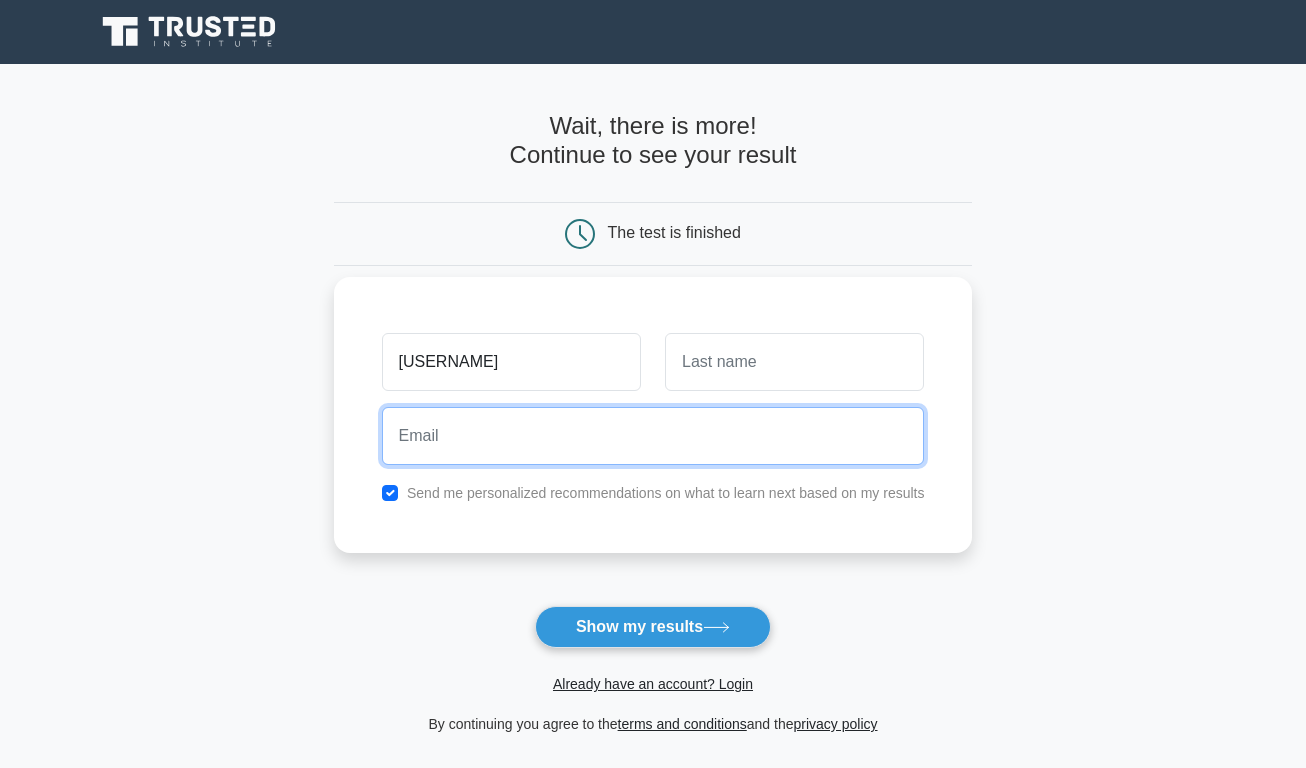 click at bounding box center [653, 436] 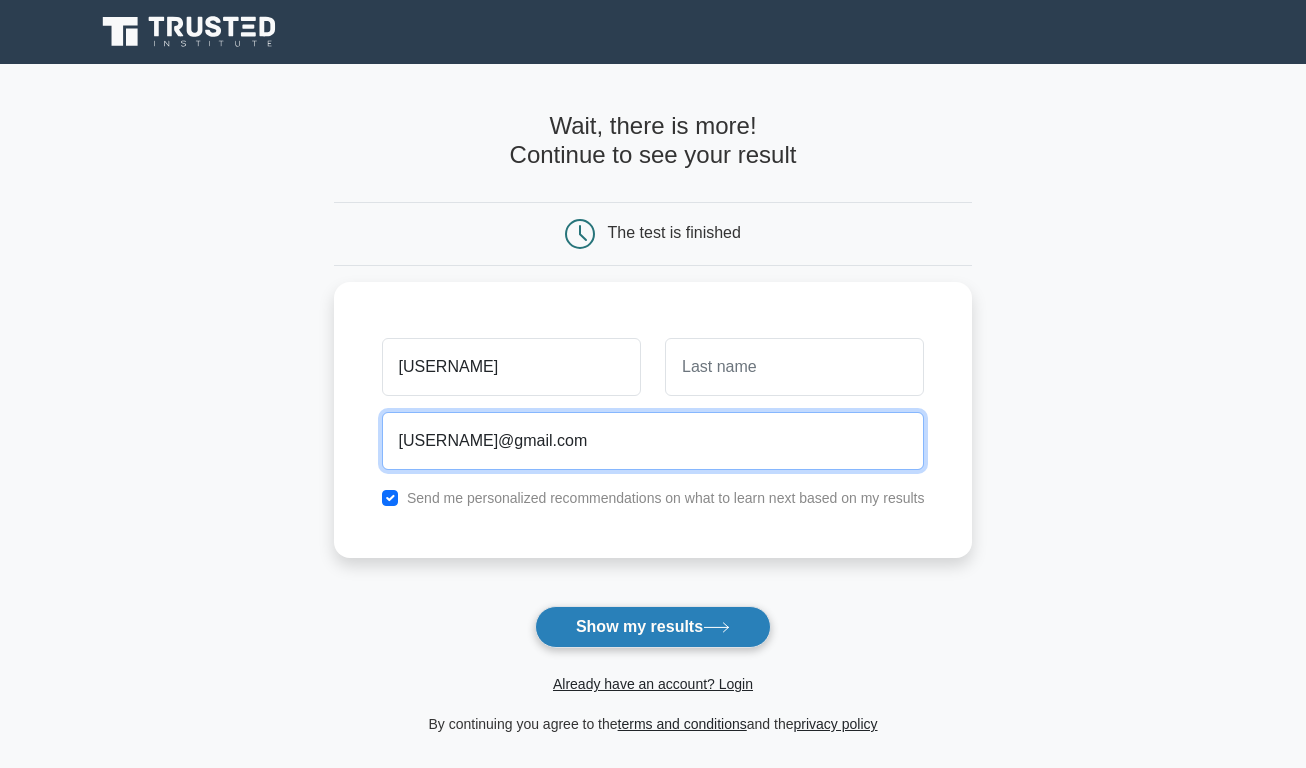 type on "morax298@gmail.com" 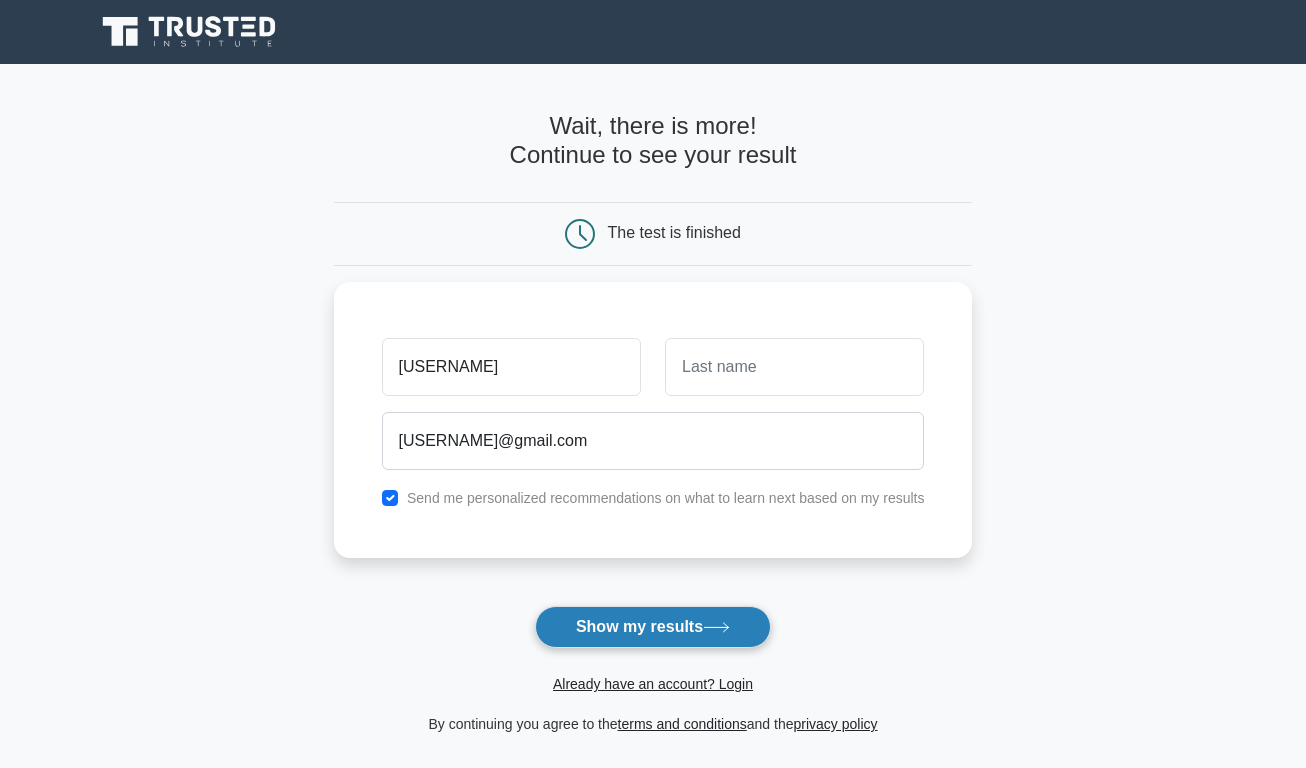 click on "Show my results" at bounding box center [653, 627] 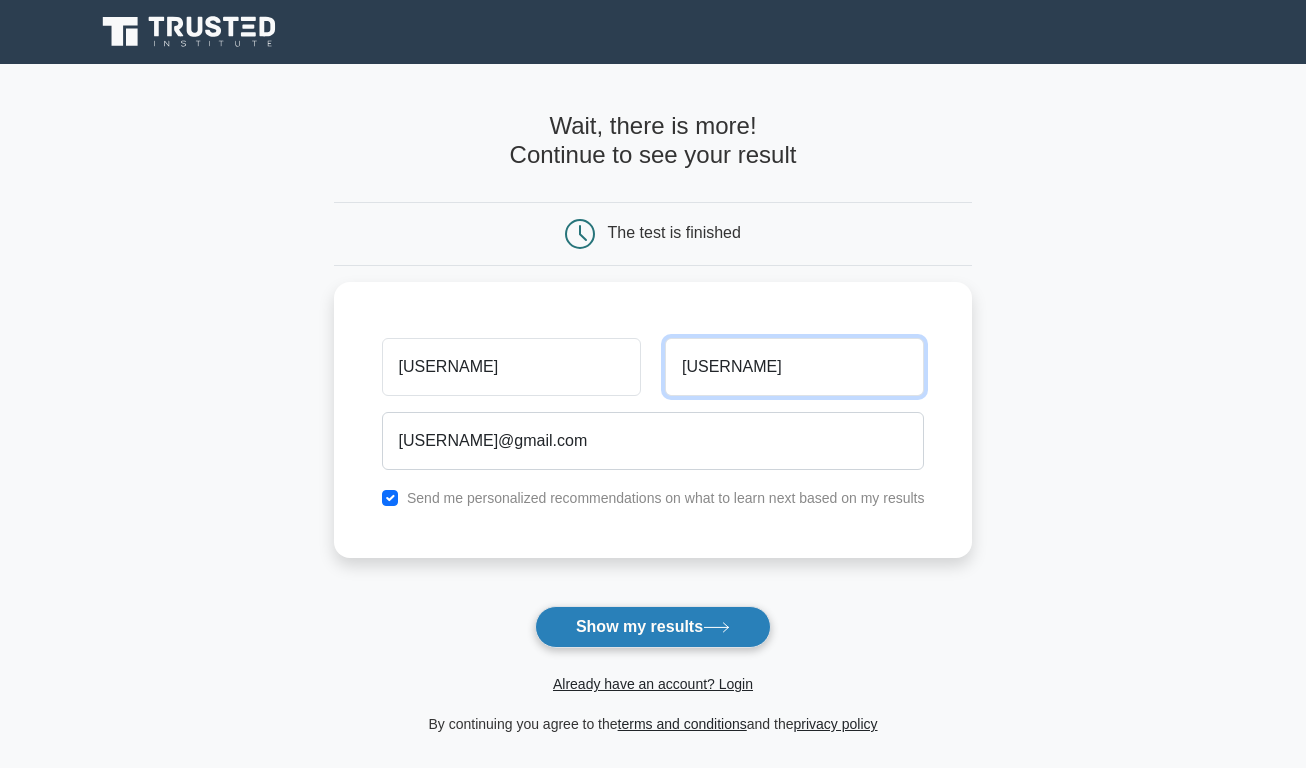type on "morax" 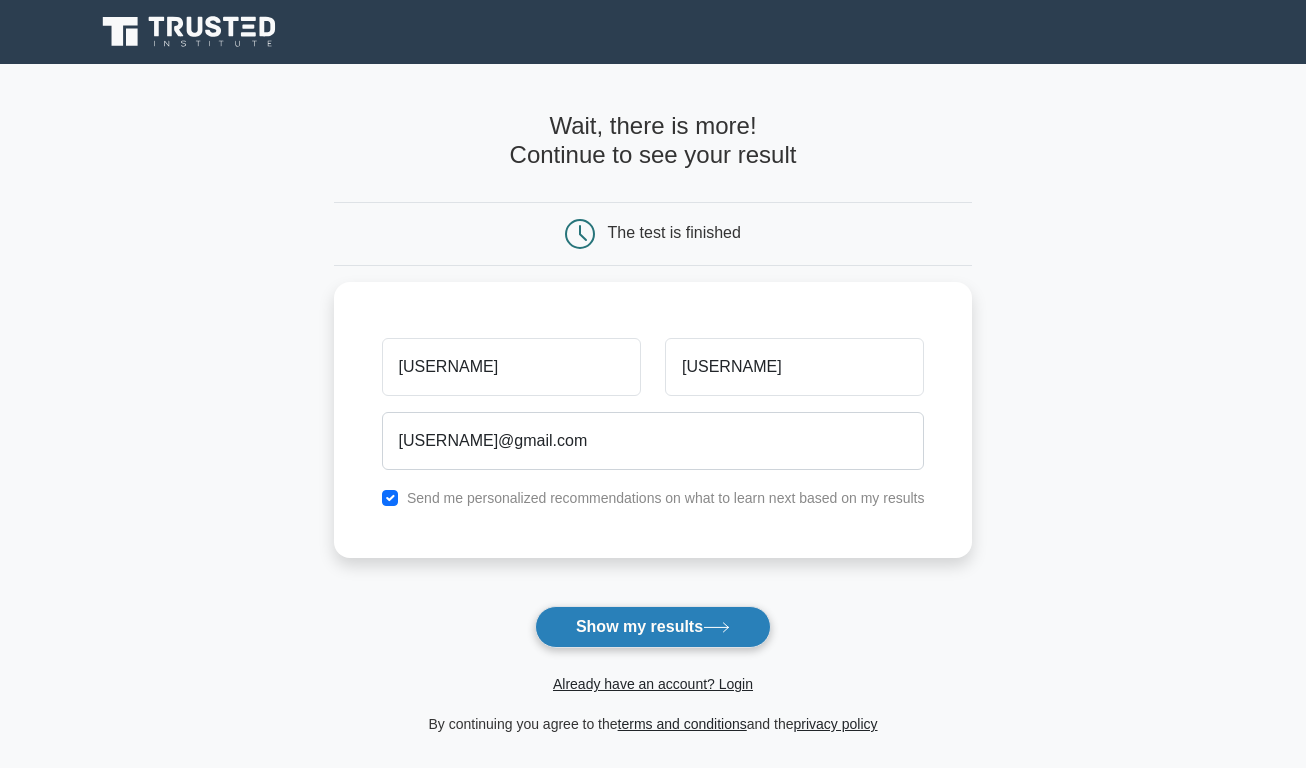 click on "Show my results" at bounding box center (653, 627) 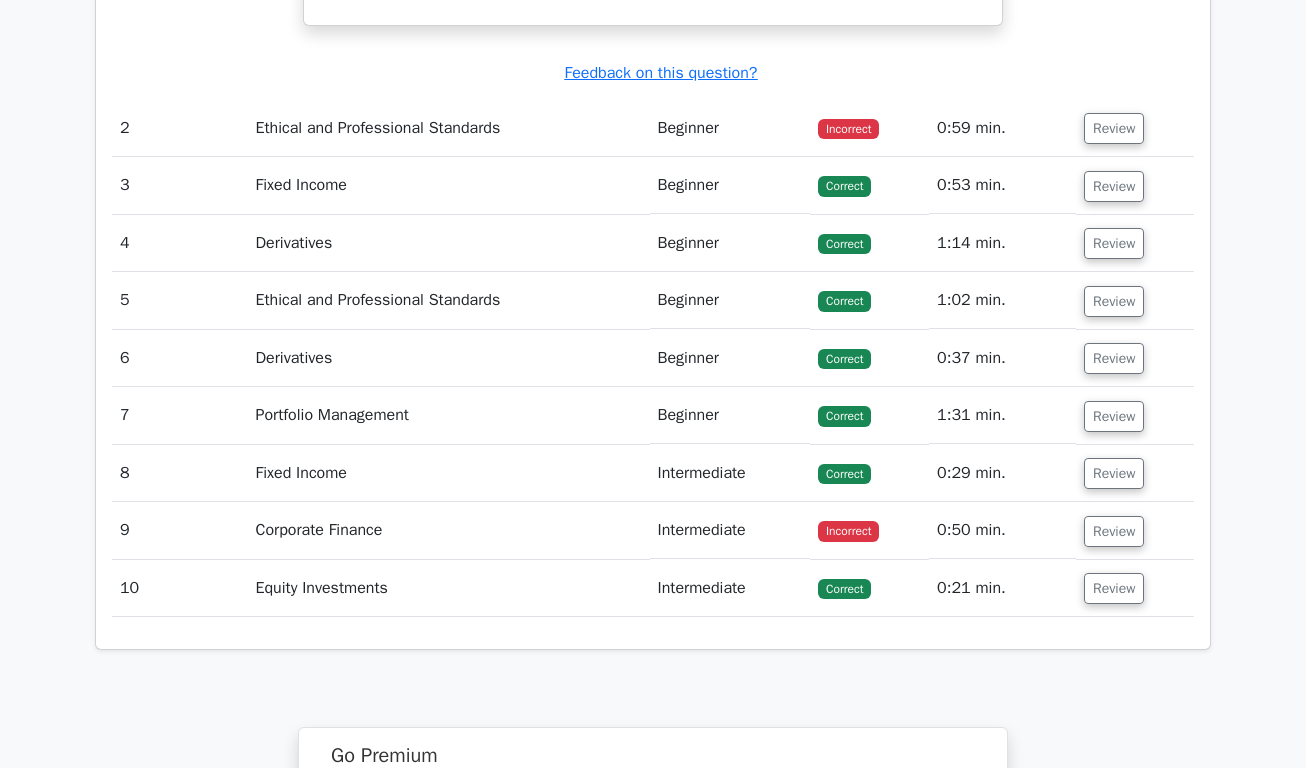 scroll, scrollTop: 2370, scrollLeft: 0, axis: vertical 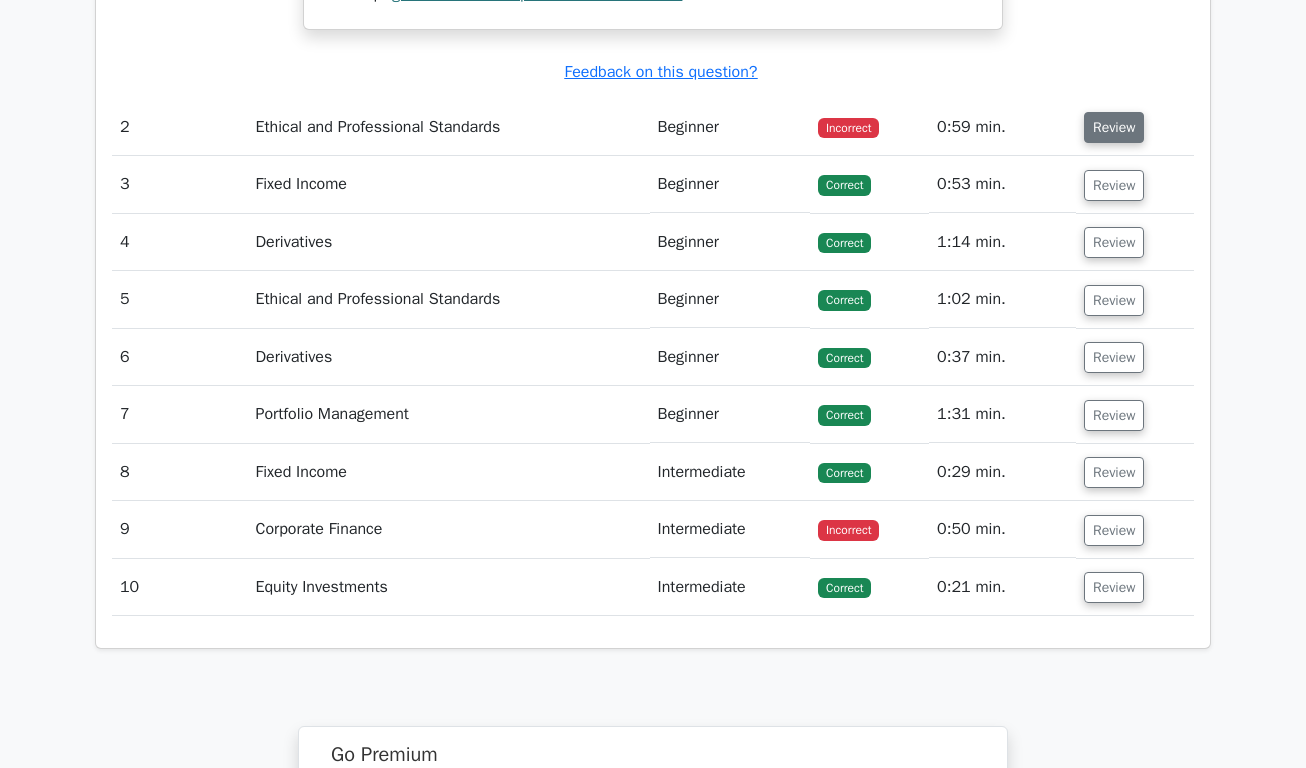 click on "Review" at bounding box center [1114, 127] 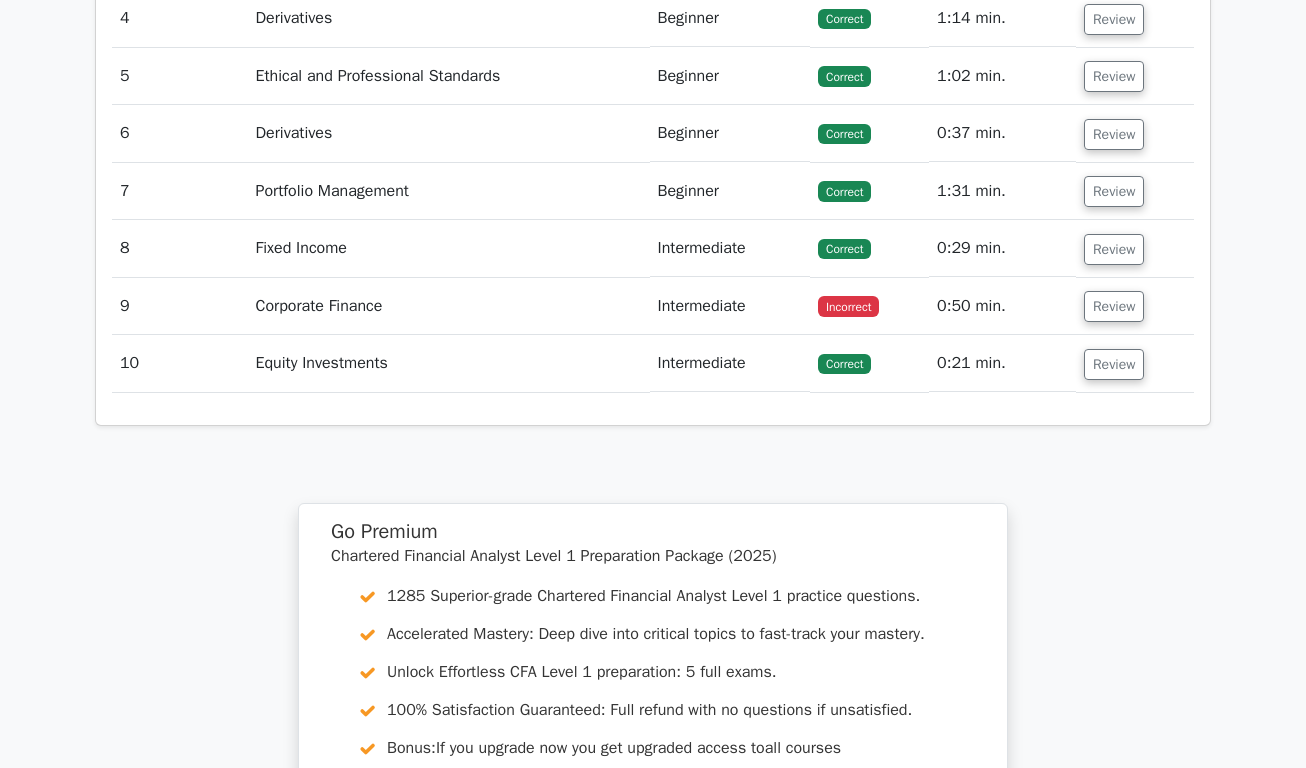 scroll, scrollTop: 3713, scrollLeft: 0, axis: vertical 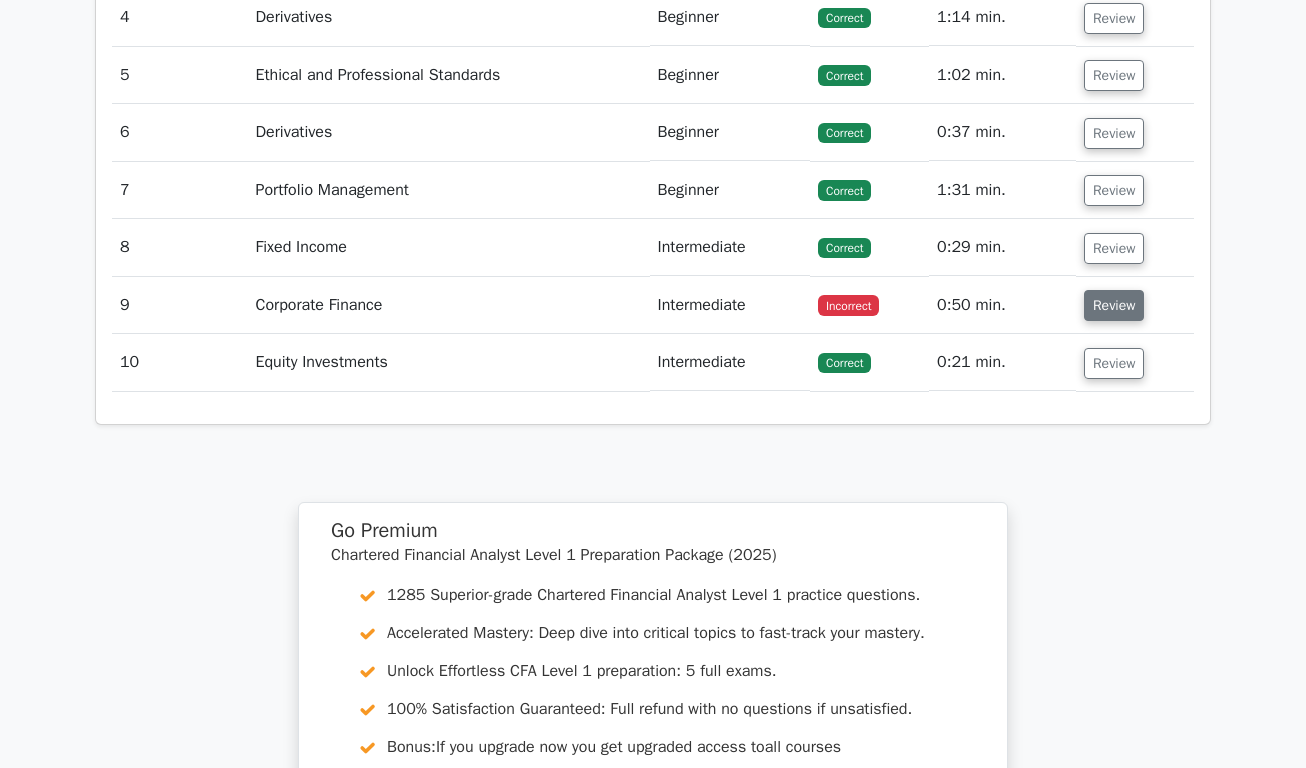 click on "Review" at bounding box center [1114, 305] 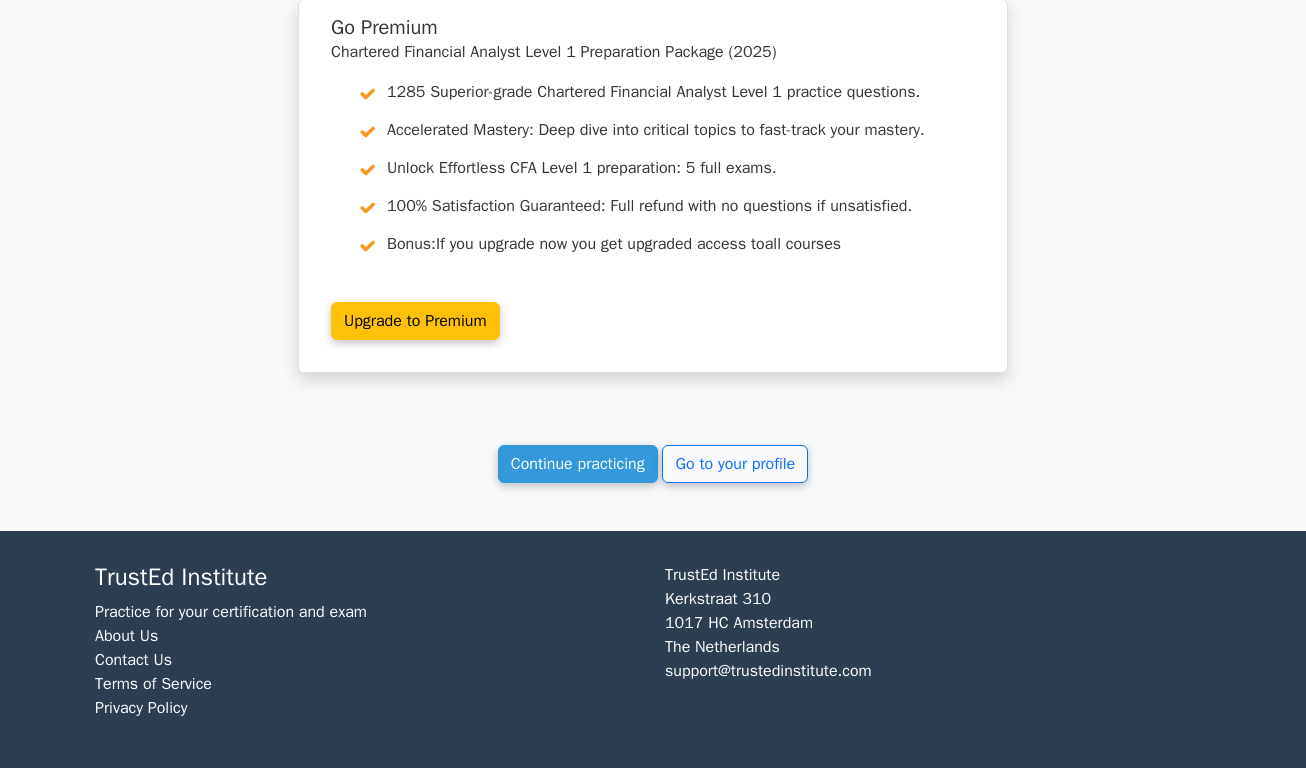 scroll, scrollTop: 5057, scrollLeft: 0, axis: vertical 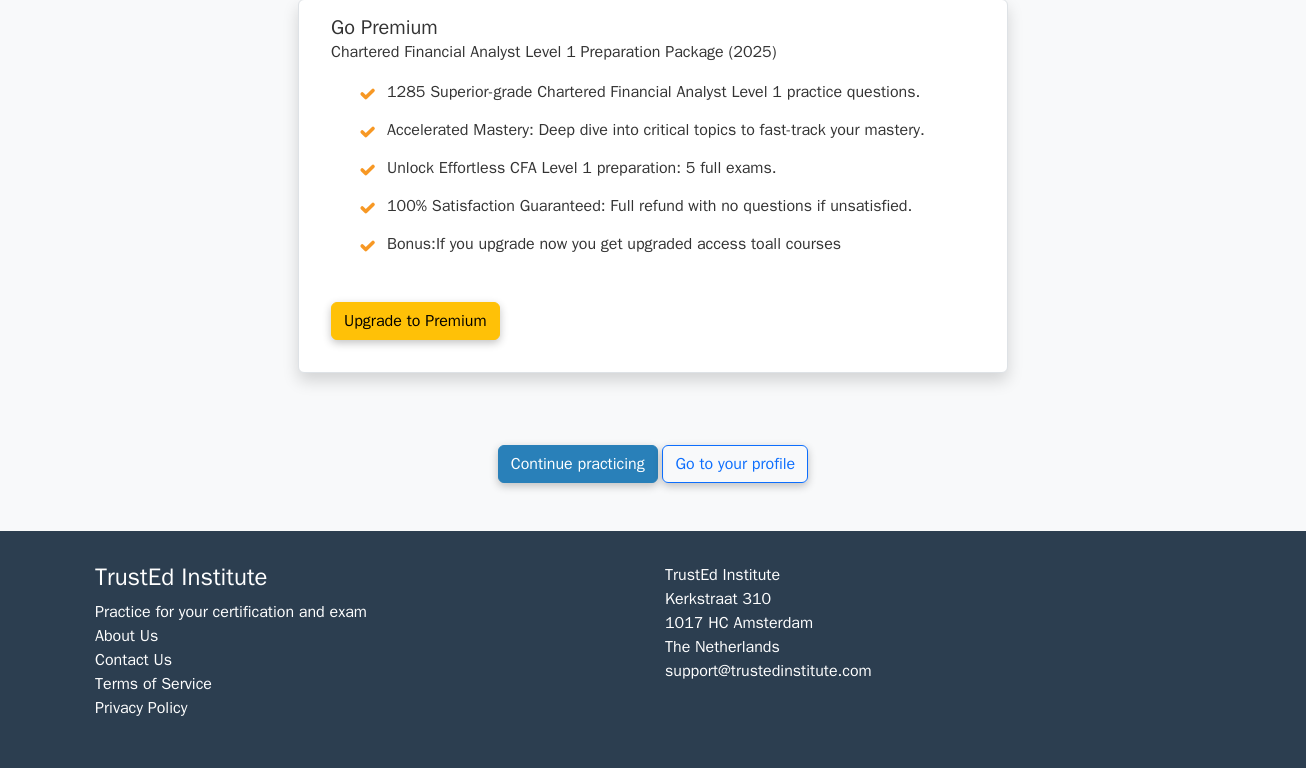 click on "Continue practicing" at bounding box center (578, 464) 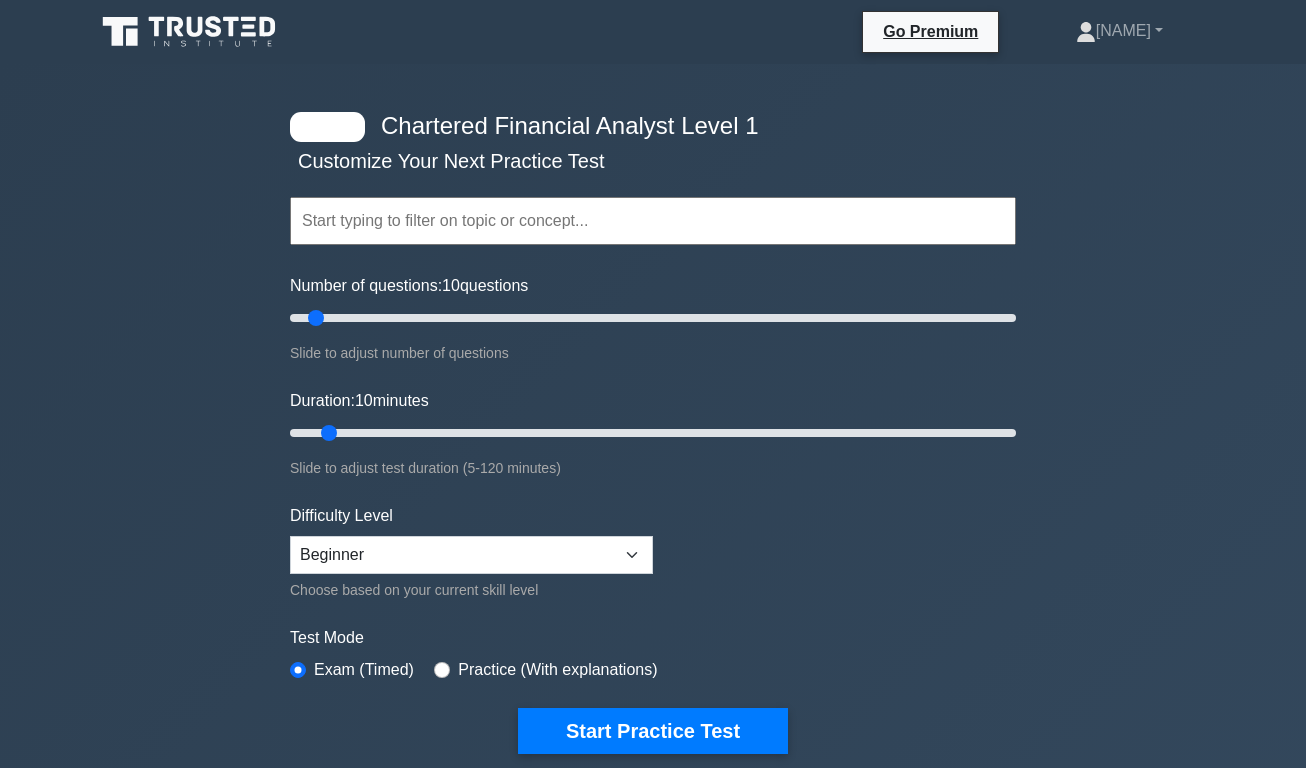 scroll, scrollTop: 0, scrollLeft: 0, axis: both 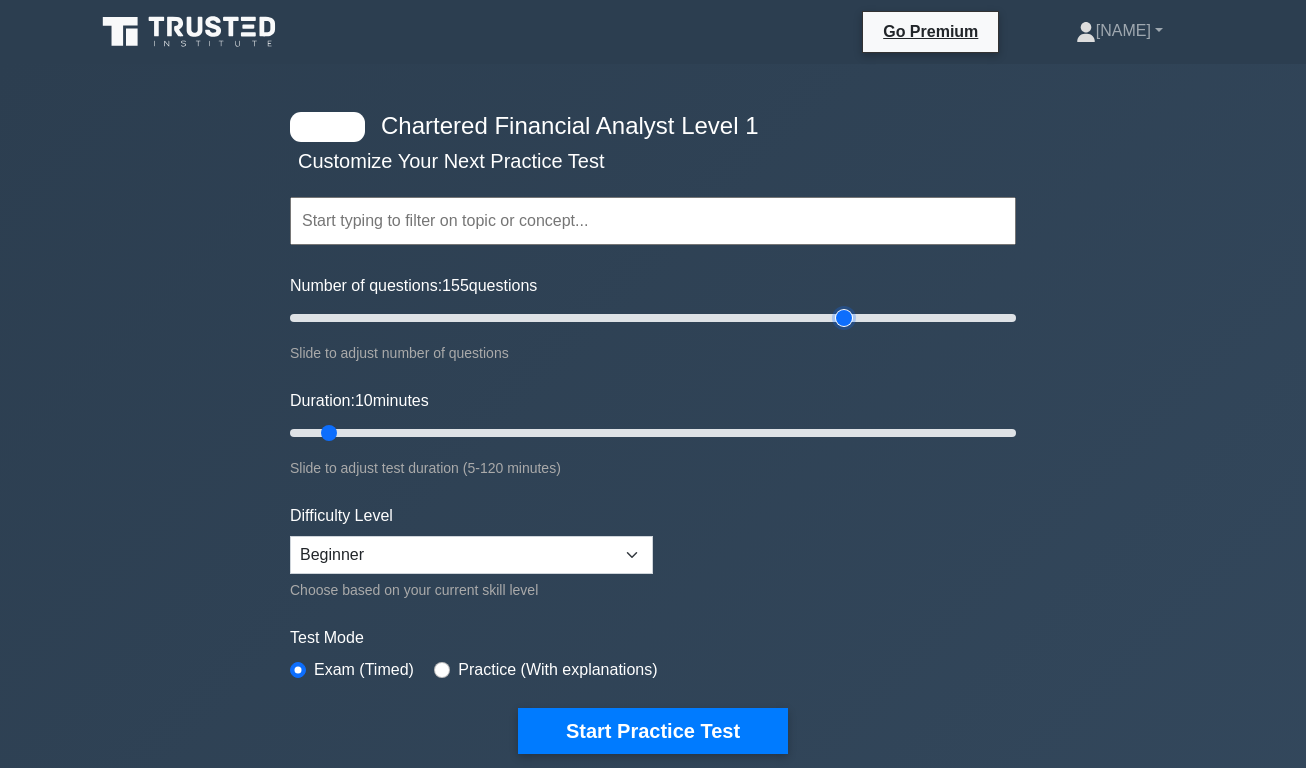 drag, startPoint x: 321, startPoint y: 319, endPoint x: 852, endPoint y: 349, distance: 531.8468 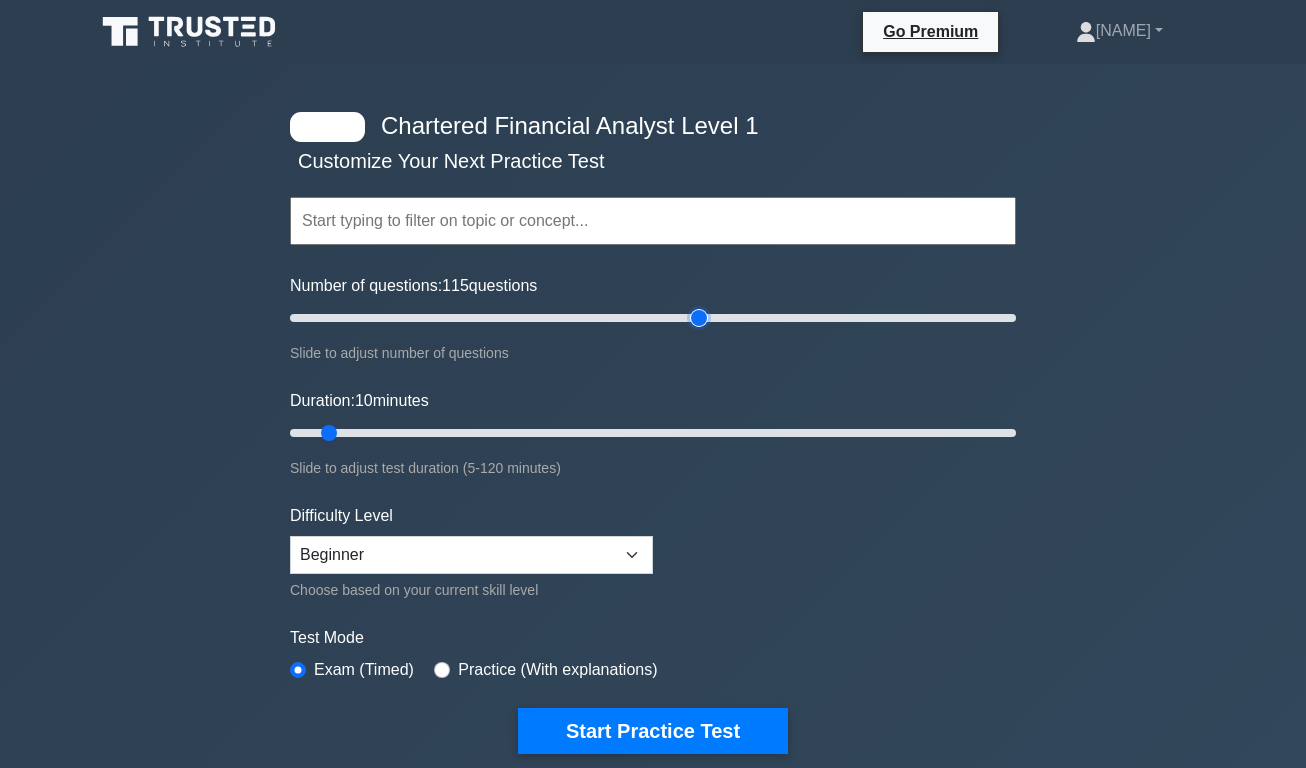 drag, startPoint x: 845, startPoint y: 314, endPoint x: 690, endPoint y: 310, distance: 155.0516 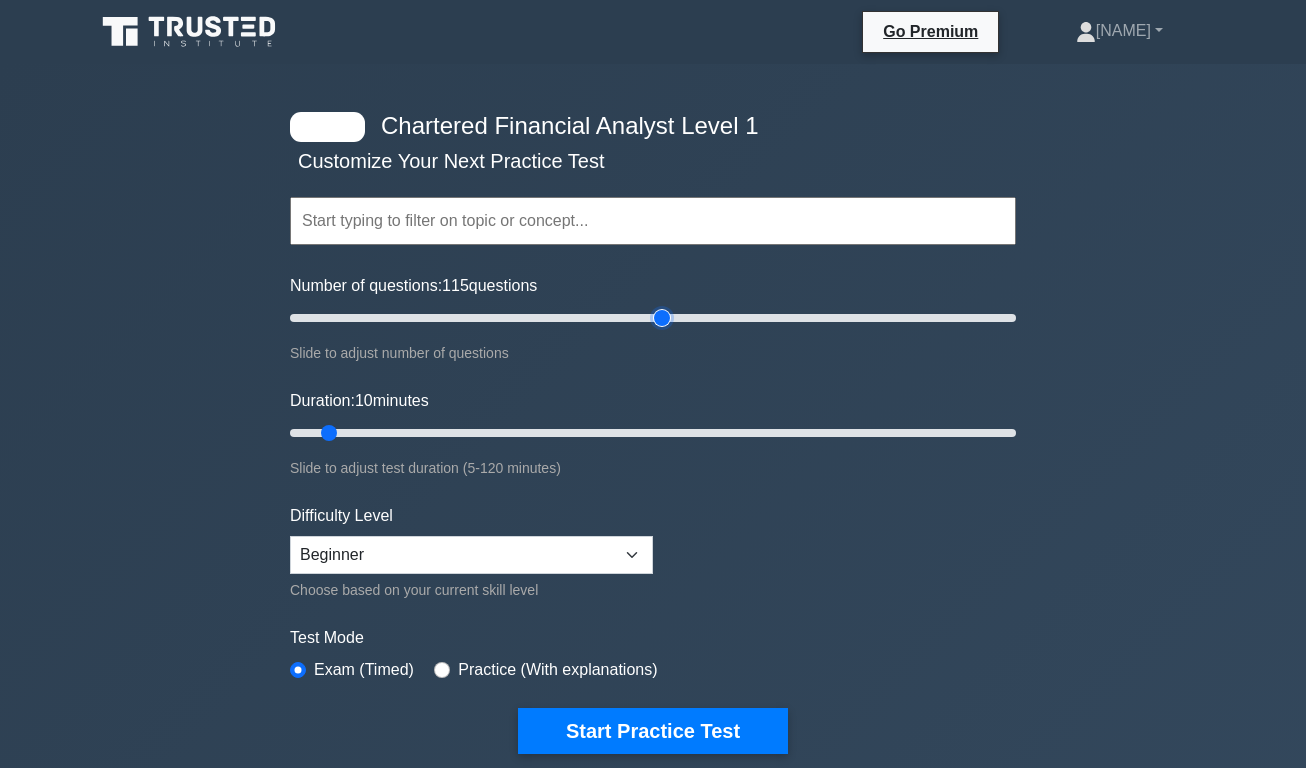 click on "Number of questions:  115  questions" at bounding box center (653, 318) 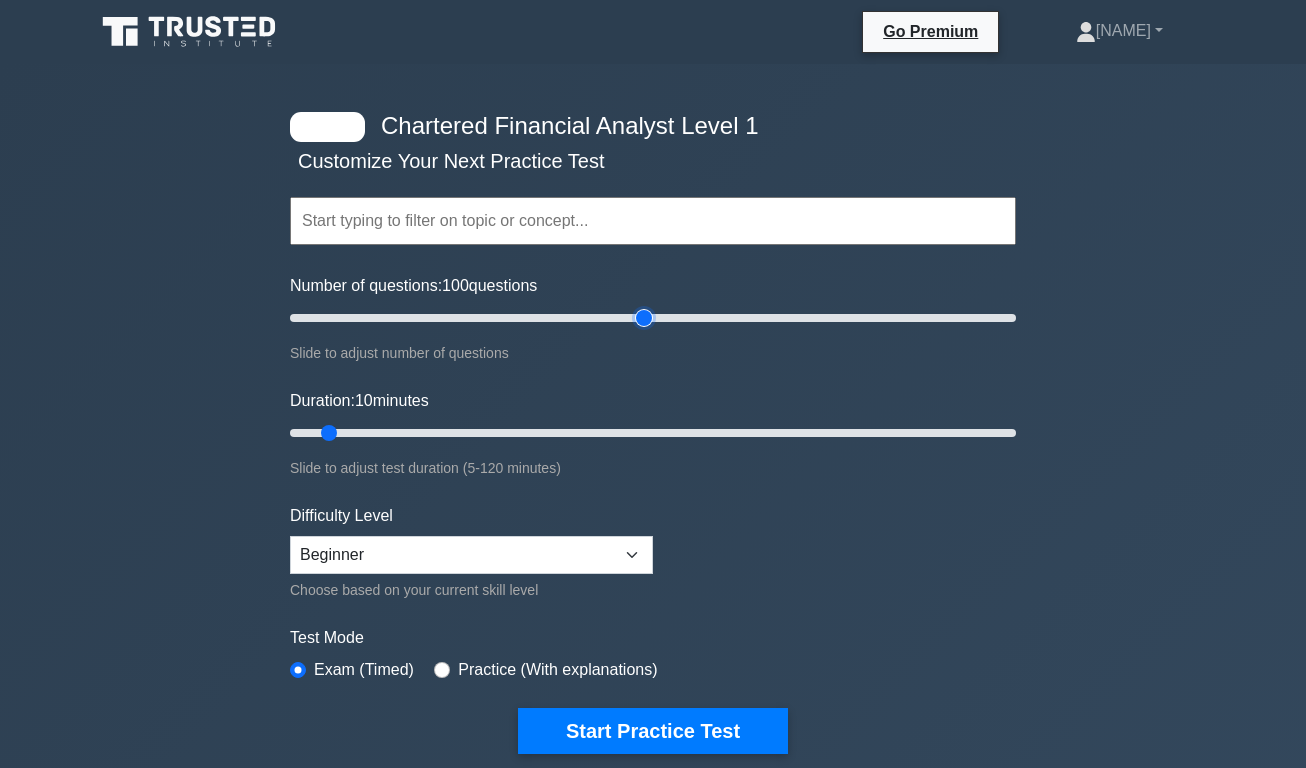 click on "Number of questions:  100  questions" at bounding box center [653, 318] 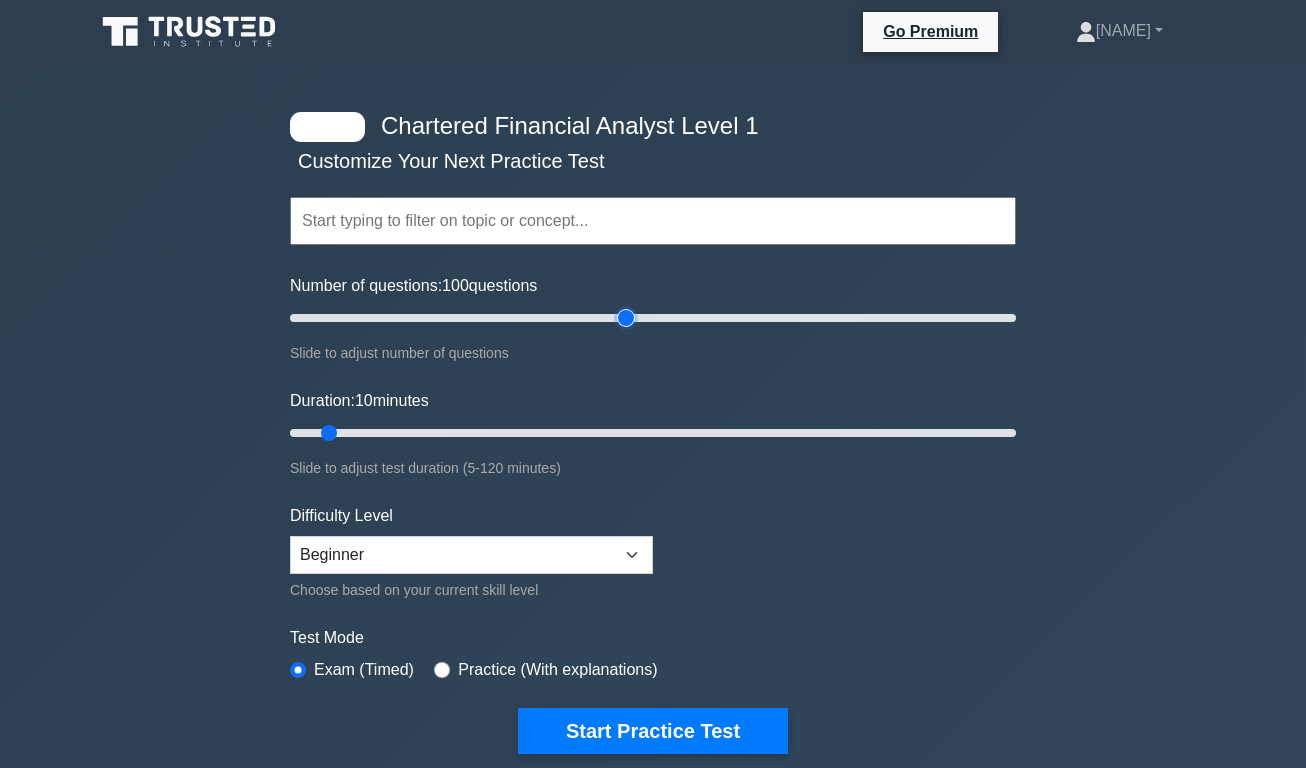 click on "Number of questions:  100  questions" at bounding box center (653, 318) 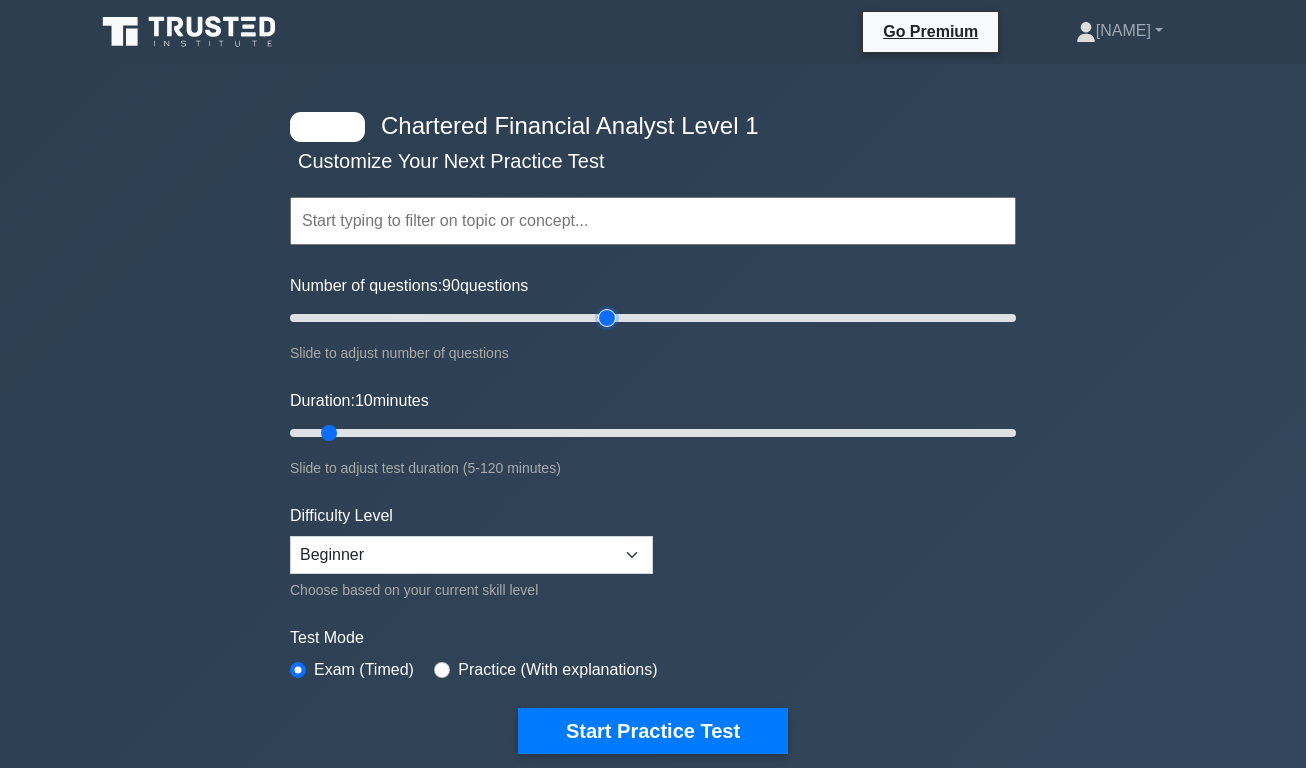 type on "90" 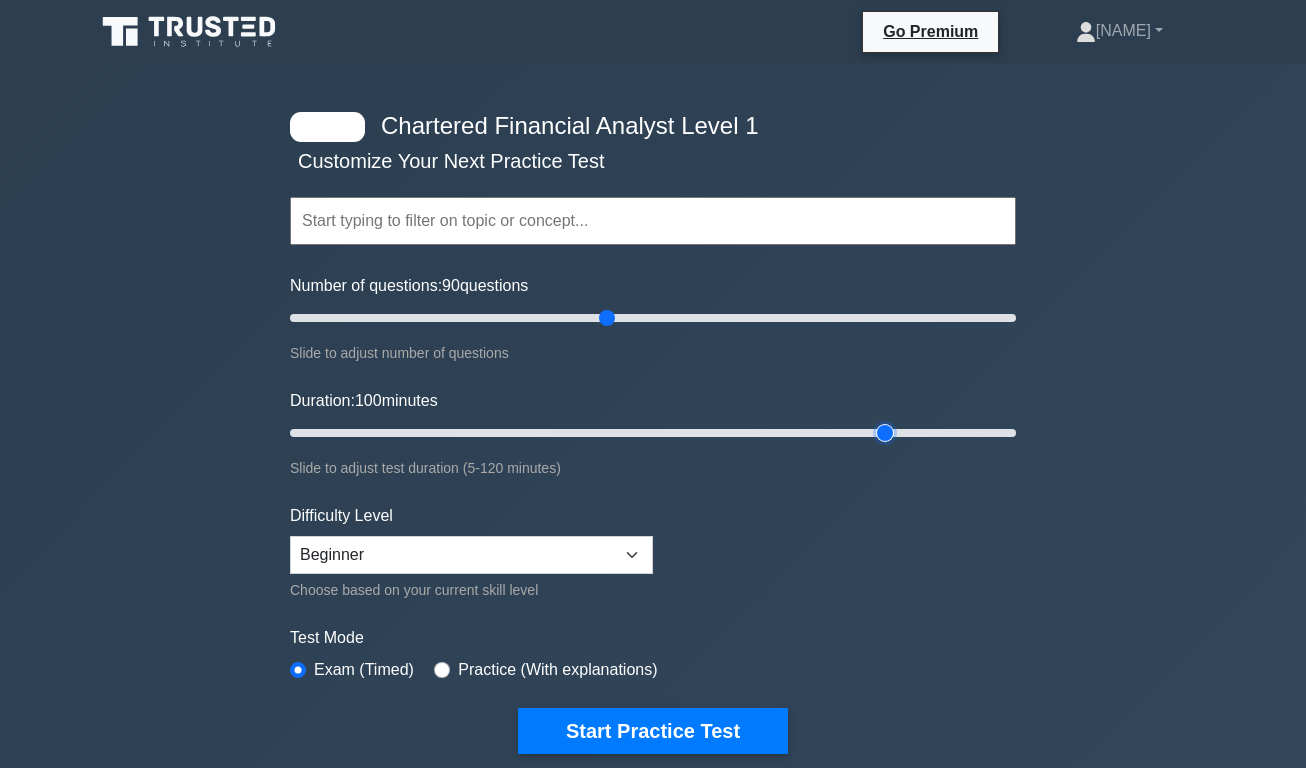 drag, startPoint x: 328, startPoint y: 431, endPoint x: 886, endPoint y: 470, distance: 559.36127 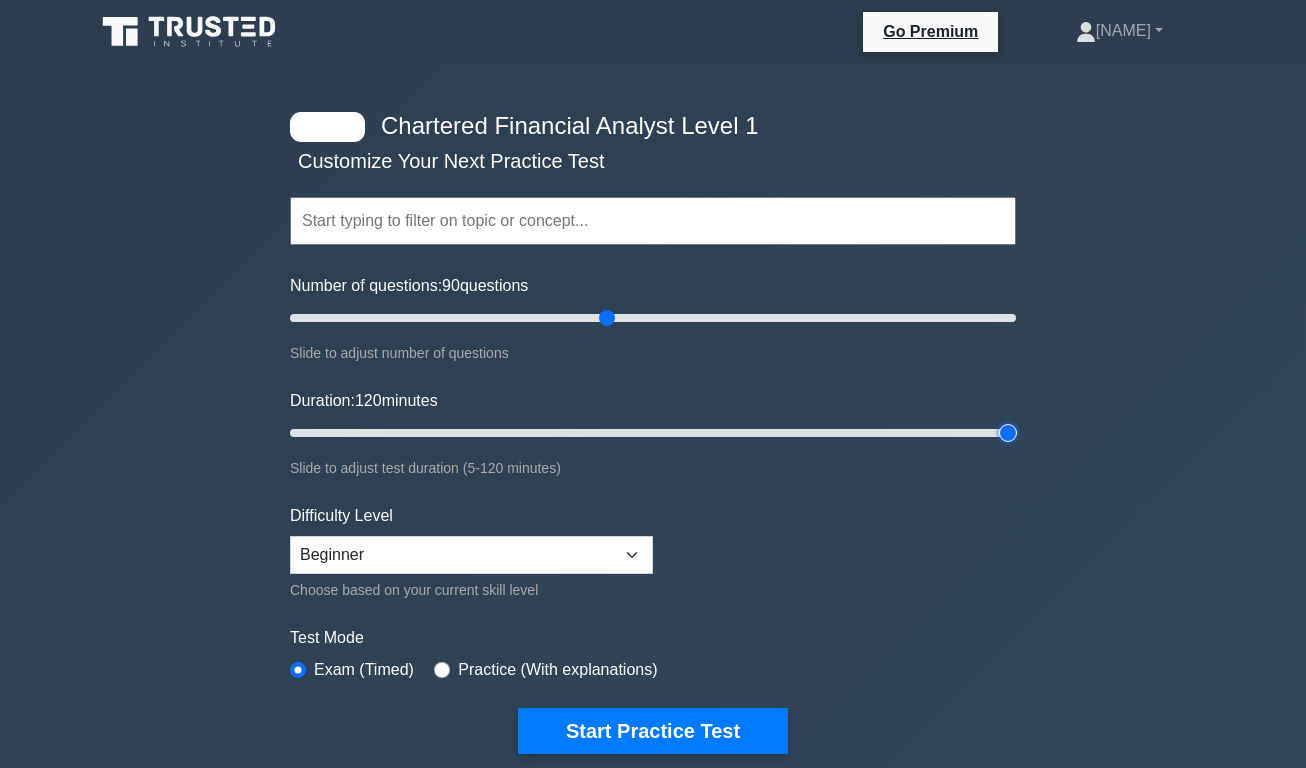 drag, startPoint x: 885, startPoint y: 428, endPoint x: 997, endPoint y: 440, distance: 112.64102 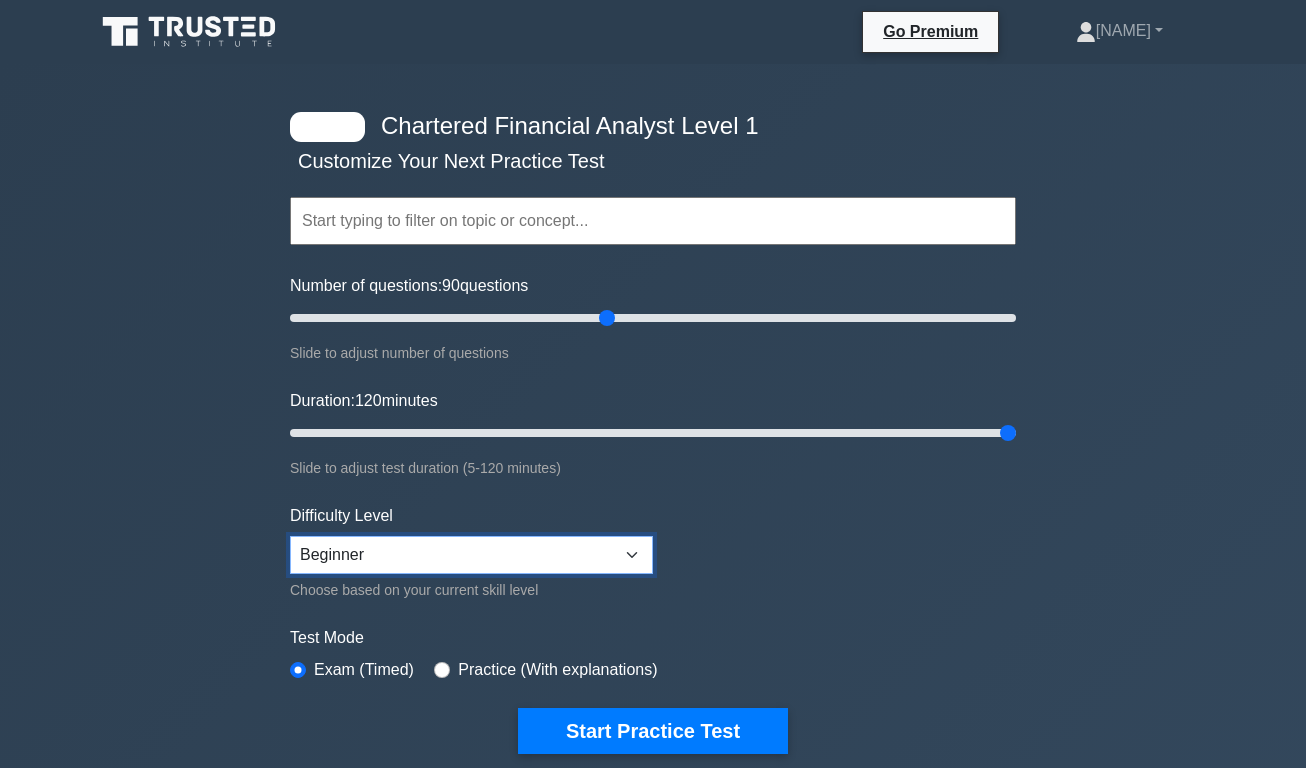 click on "Beginner
Intermediate
Expert" at bounding box center (471, 555) 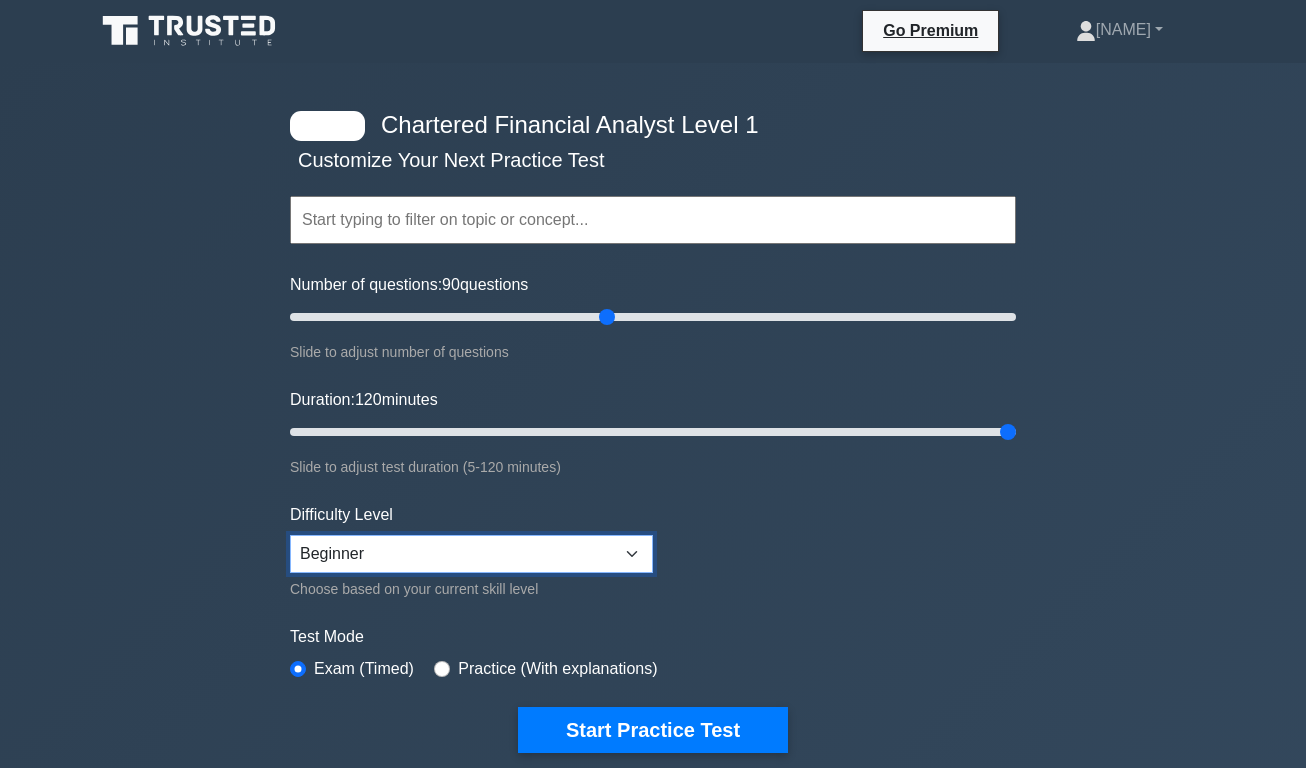 scroll, scrollTop: 0, scrollLeft: 0, axis: both 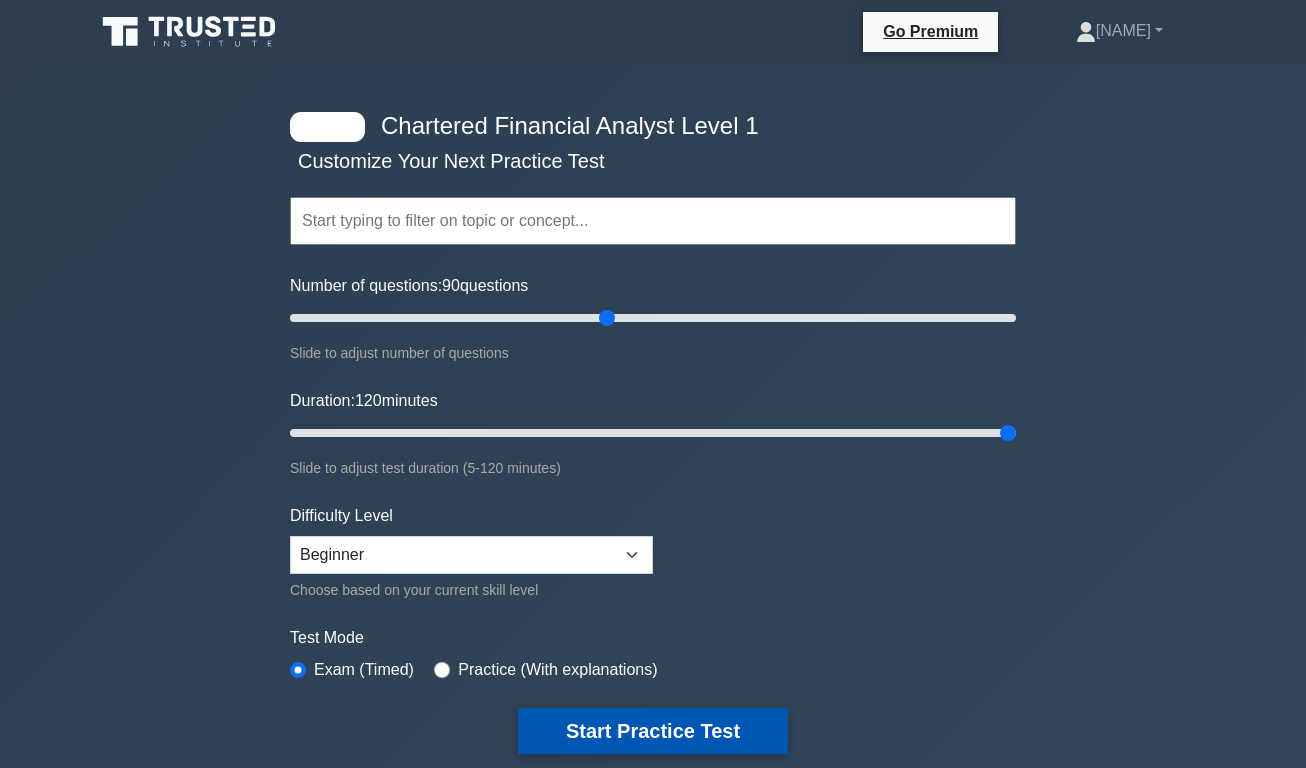click on "Start Practice Test" at bounding box center [653, 731] 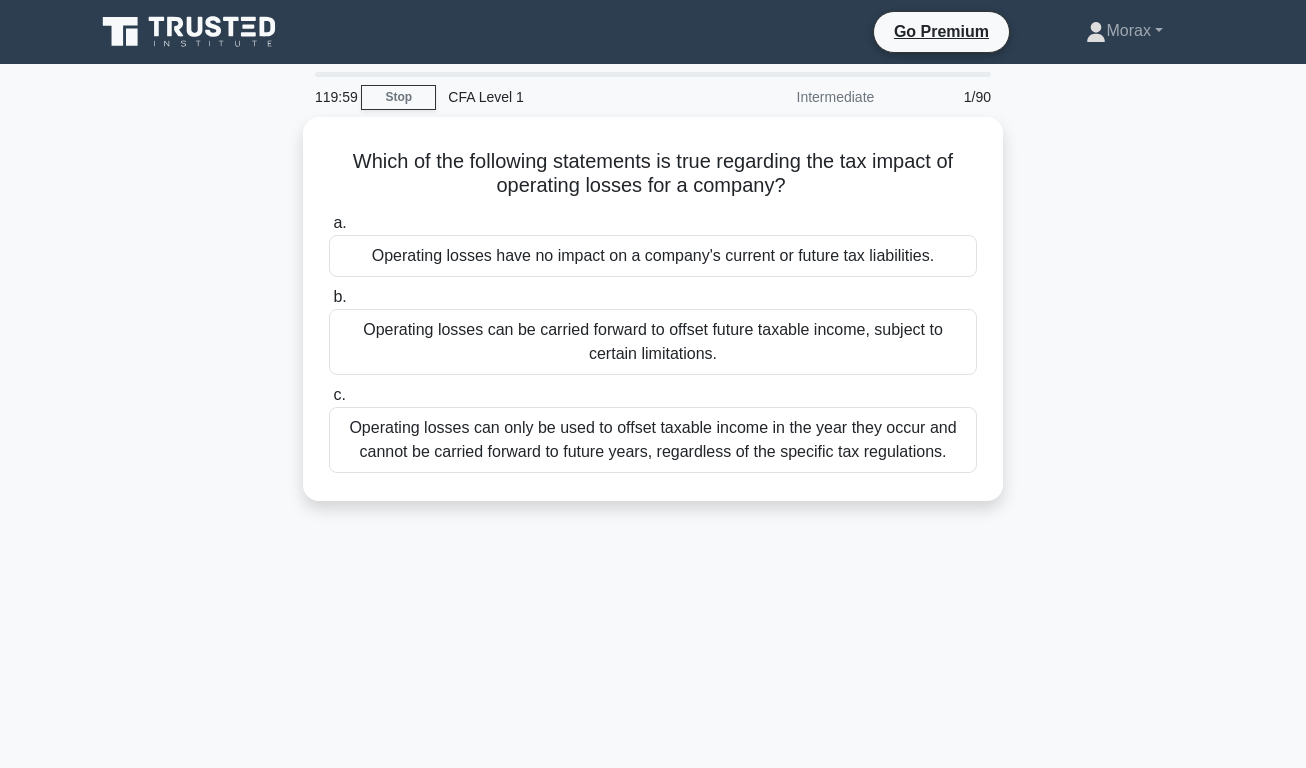 scroll, scrollTop: 0, scrollLeft: 0, axis: both 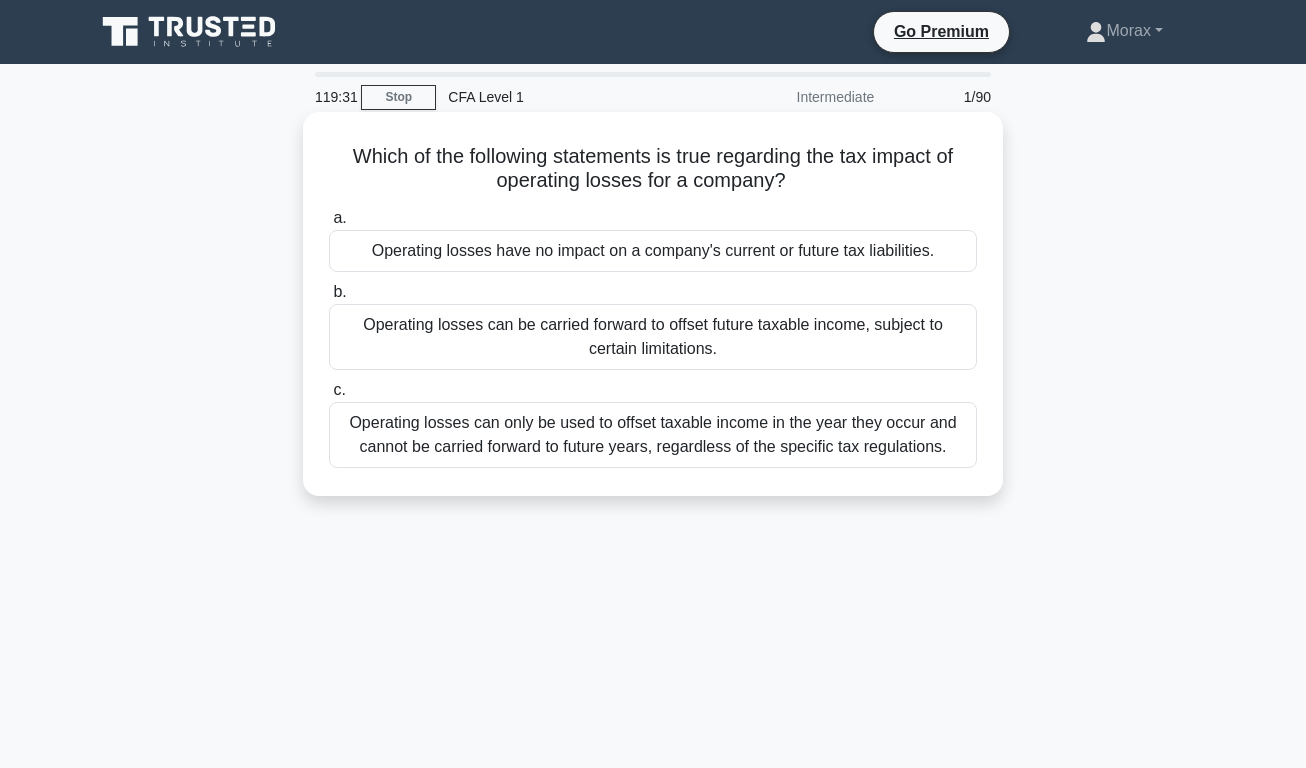 click on "Operating losses have no impact on a company's current or future tax liabilities." at bounding box center [653, 251] 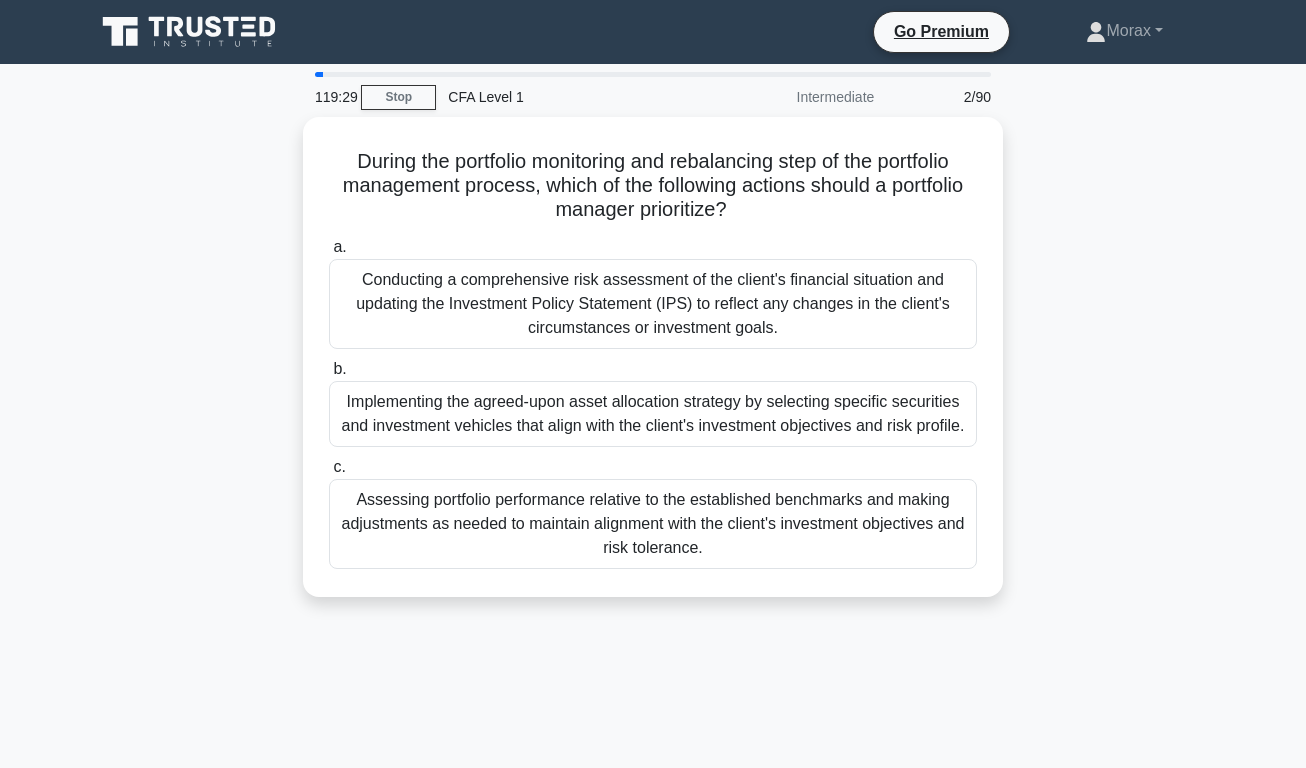click on "During the portfolio monitoring and rebalancing step of the portfolio management process, which of the following actions should a portfolio manager prioritize?
.spinner_0XTQ{transform-origin:center;animation:spinner_y6GP .75s linear infinite}@keyframes spinner_y6GP{100%{transform:rotate(360deg)}}
a.
b.
c." at bounding box center (653, 369) 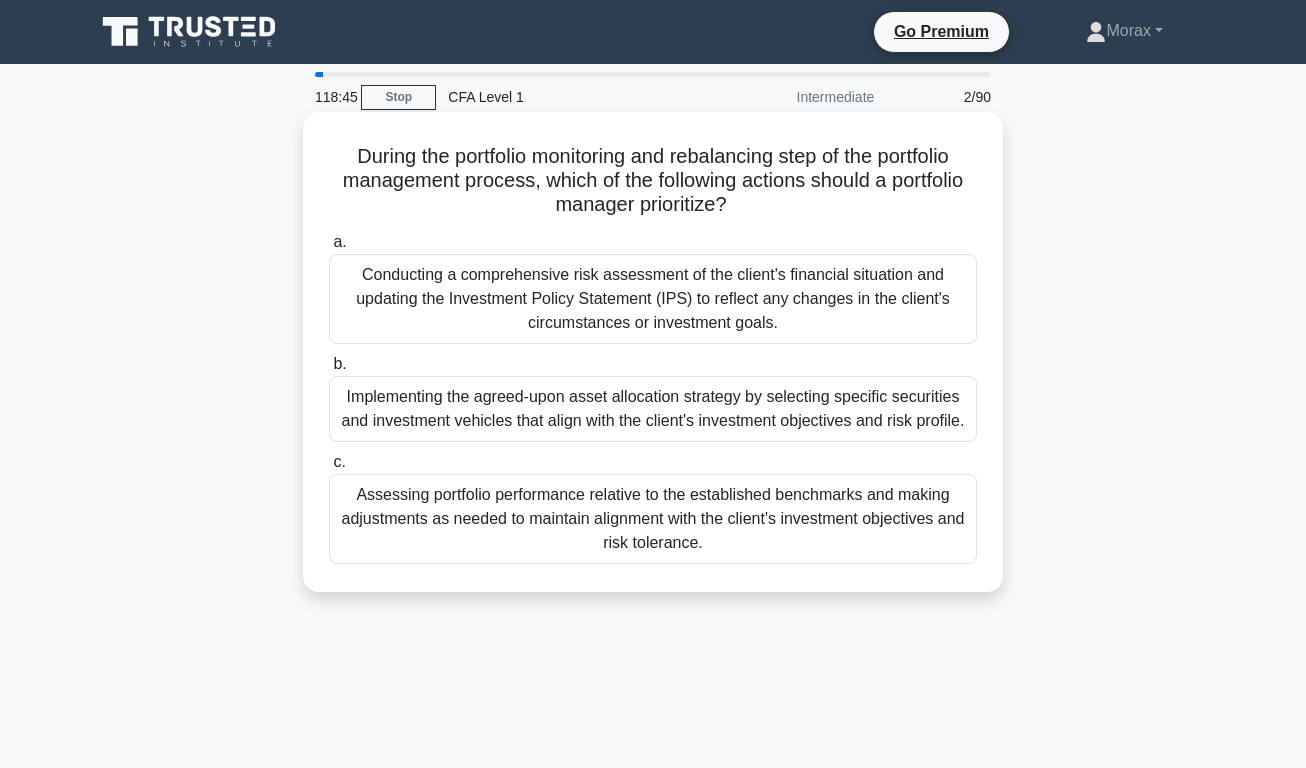 click on "Assessing portfolio performance relative to the established benchmarks and making adjustments as needed to maintain alignment with the client's investment objectives and risk tolerance." at bounding box center [653, 519] 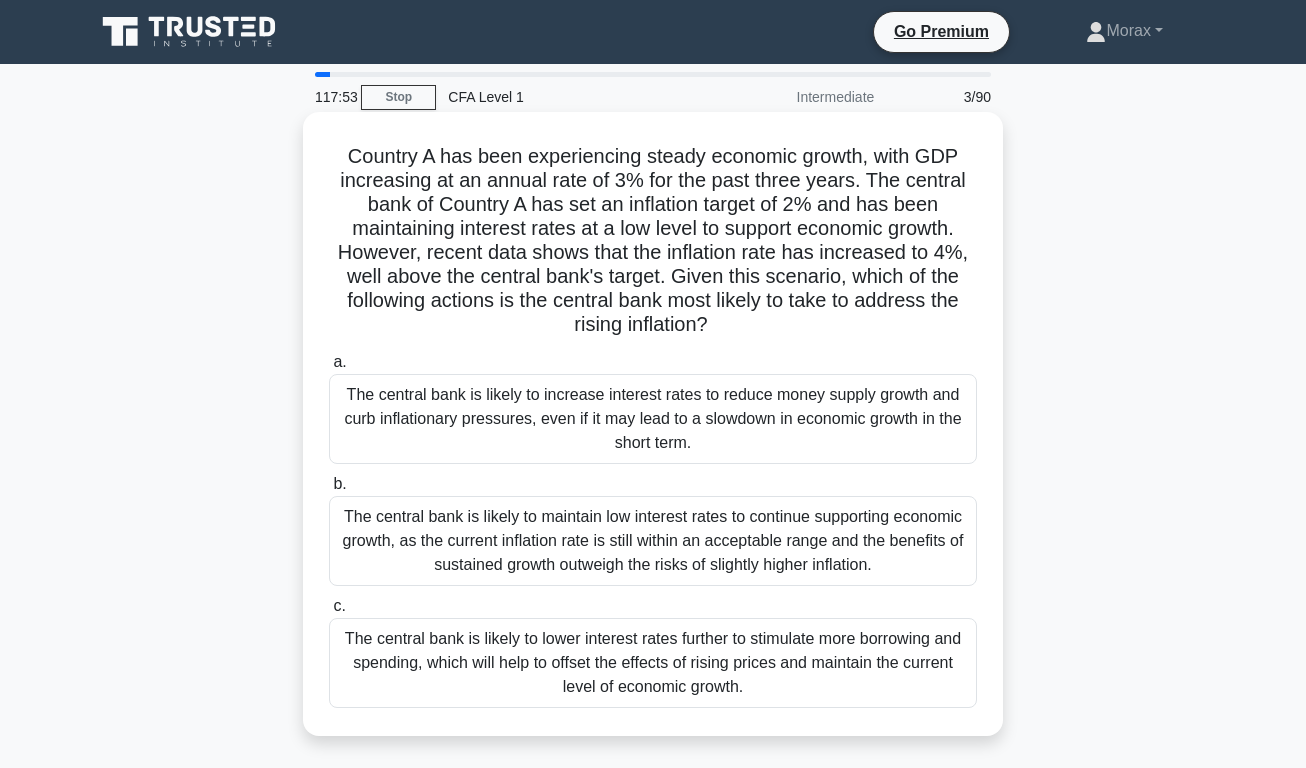click on "The central bank is likely to increase interest rates to reduce money supply growth and curb inflationary pressures, even if it may lead to a slowdown in economic growth in the short term." at bounding box center (653, 419) 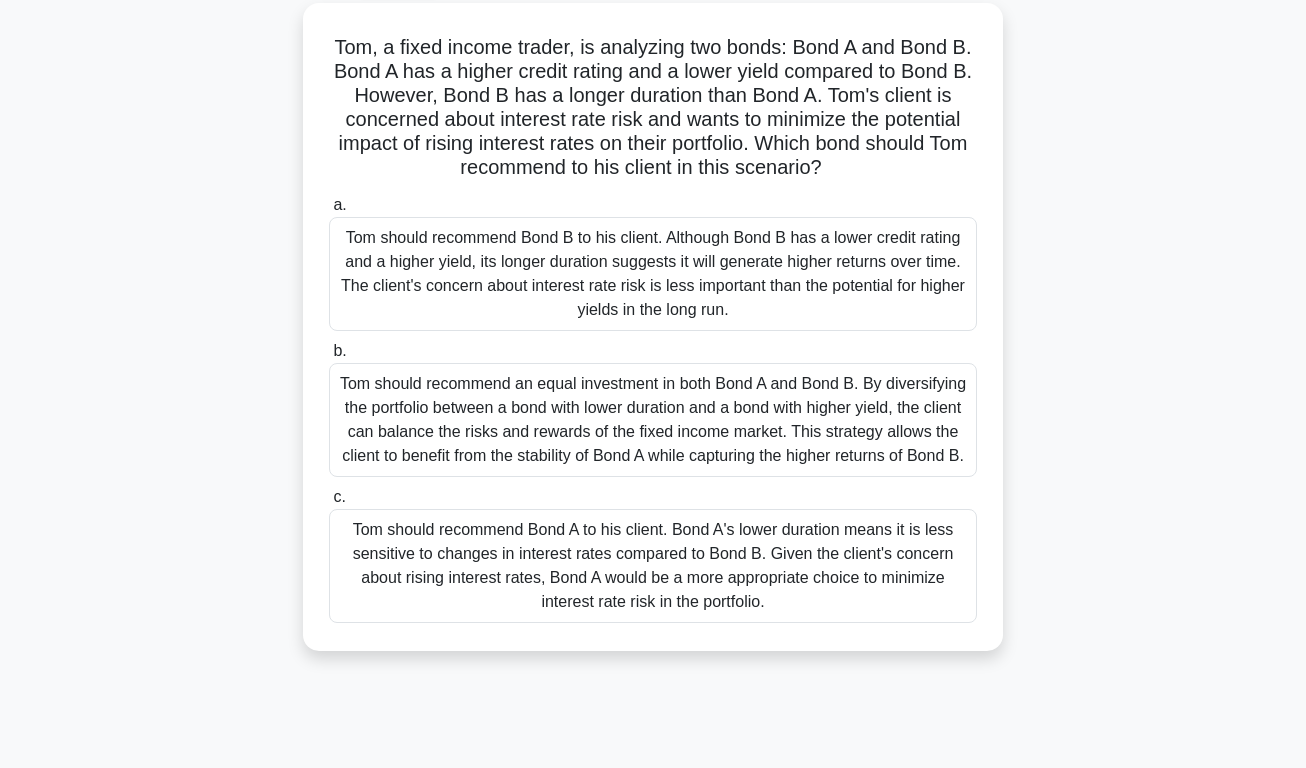 scroll, scrollTop: 116, scrollLeft: 0, axis: vertical 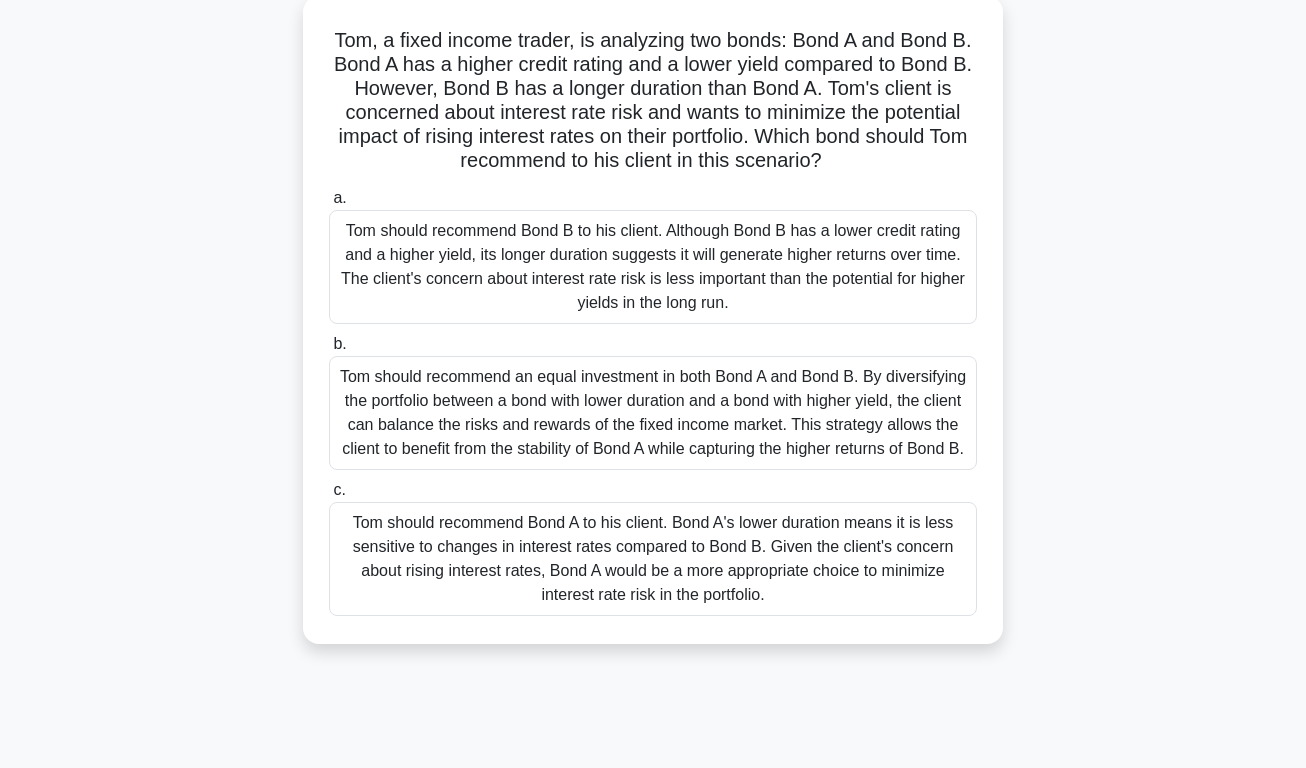 click on "Tom should recommend an equal investment in both Bond A and Bond B. By diversifying the portfolio between a bond with lower duration and a bond with higher yield, the client can balance the risks and rewards of the fixed income market. This strategy allows the client to benefit from the stability of Bond A while capturing the higher returns of Bond B." at bounding box center [653, 413] 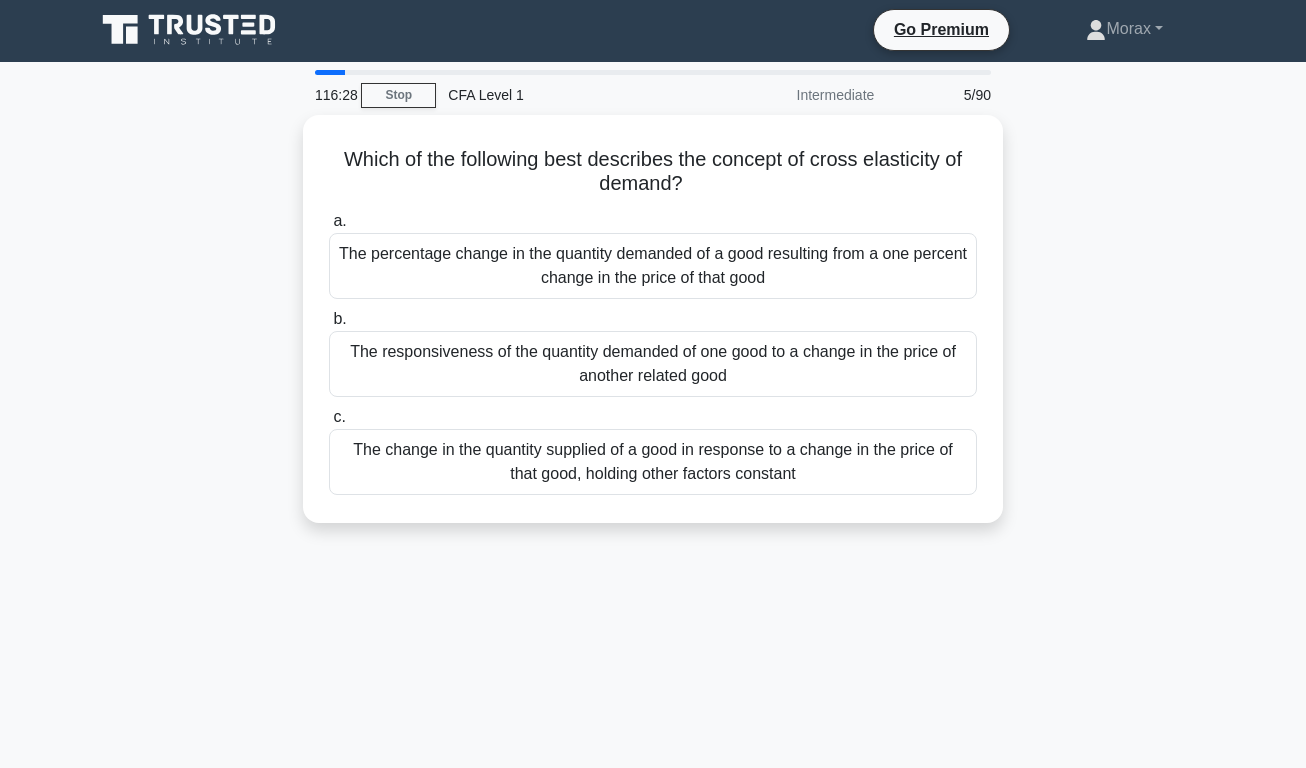 scroll, scrollTop: 0, scrollLeft: 0, axis: both 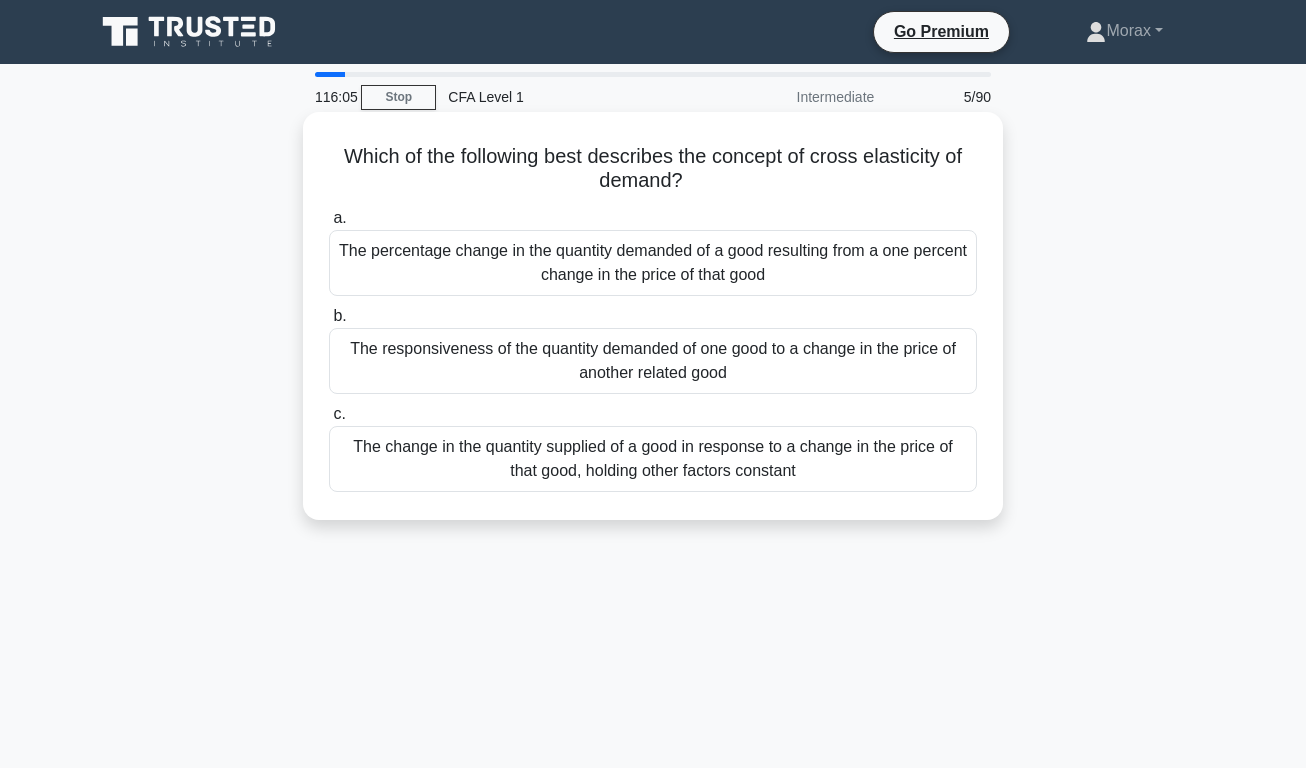 click on "The responsiveness of the quantity demanded of one good to a change in the price of another related good" at bounding box center (653, 361) 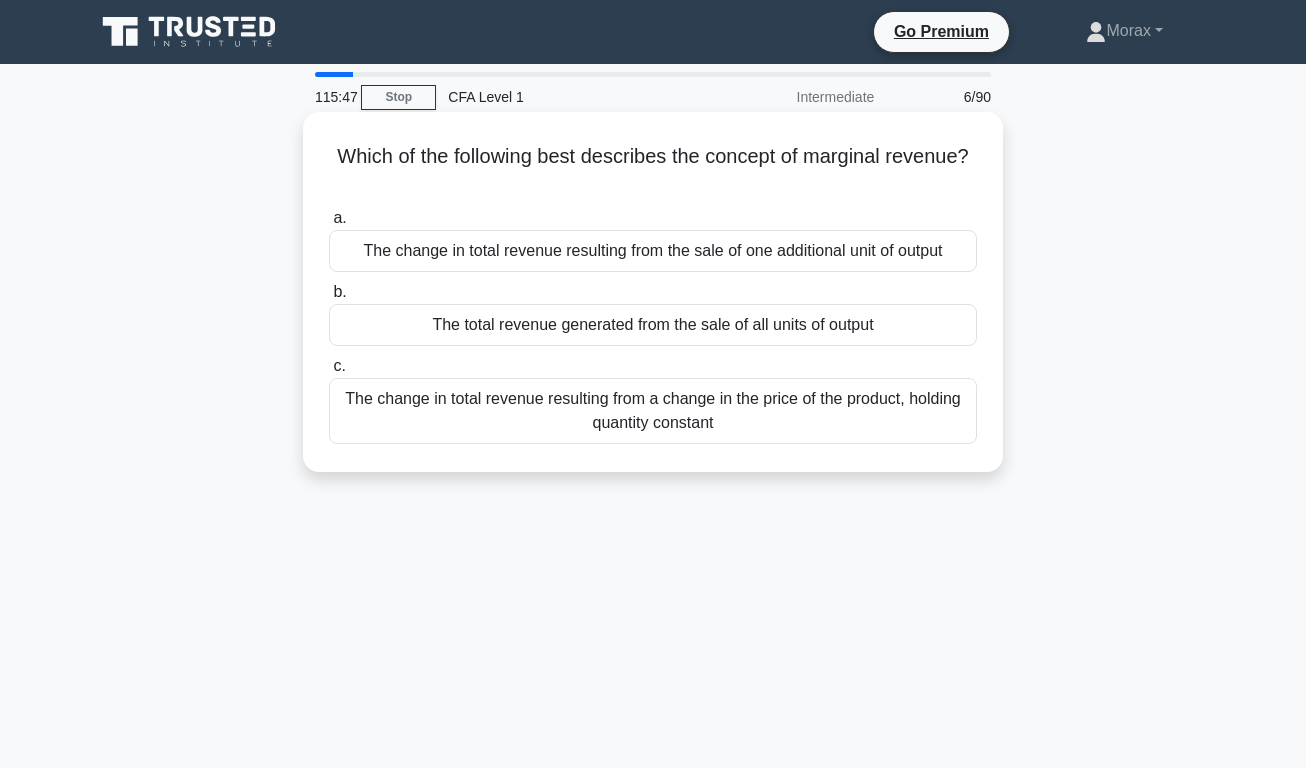 click on "The change in total revenue resulting from the sale of one additional unit of output" at bounding box center (653, 251) 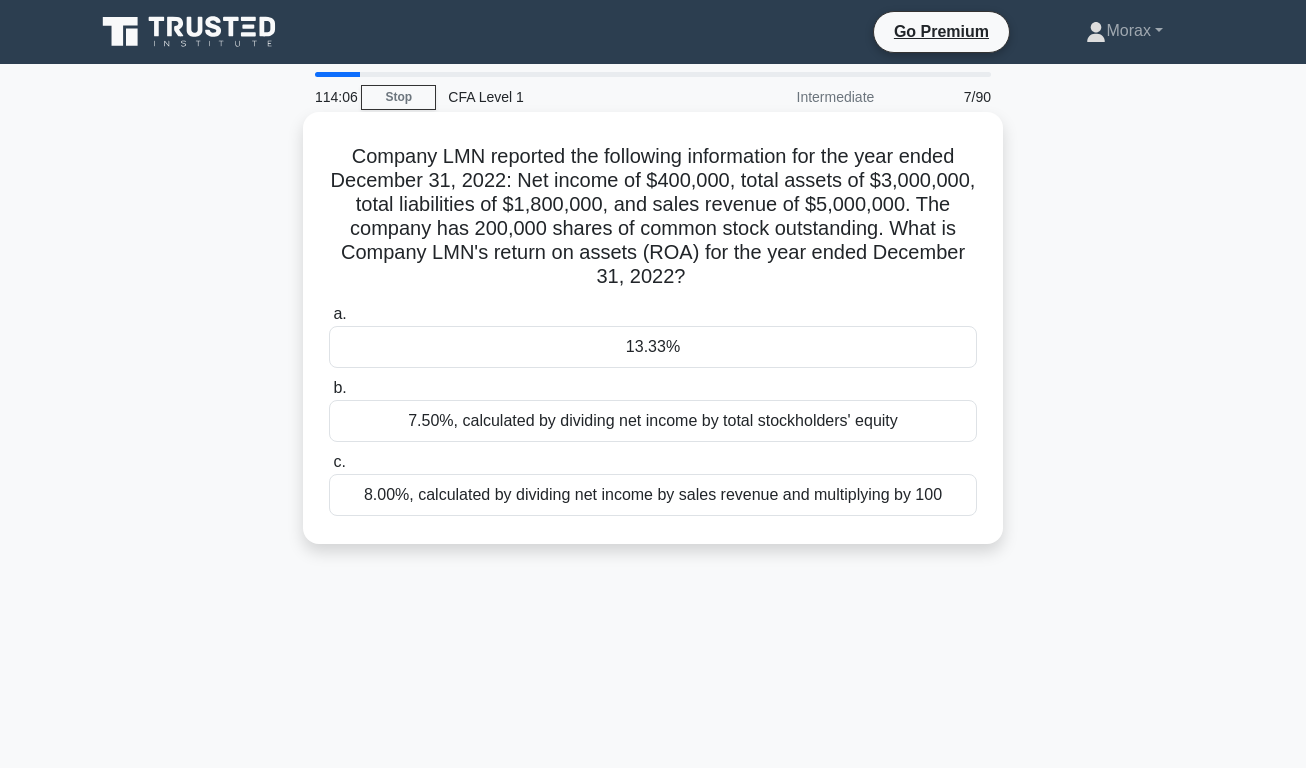 click on "13.33%" at bounding box center (653, 347) 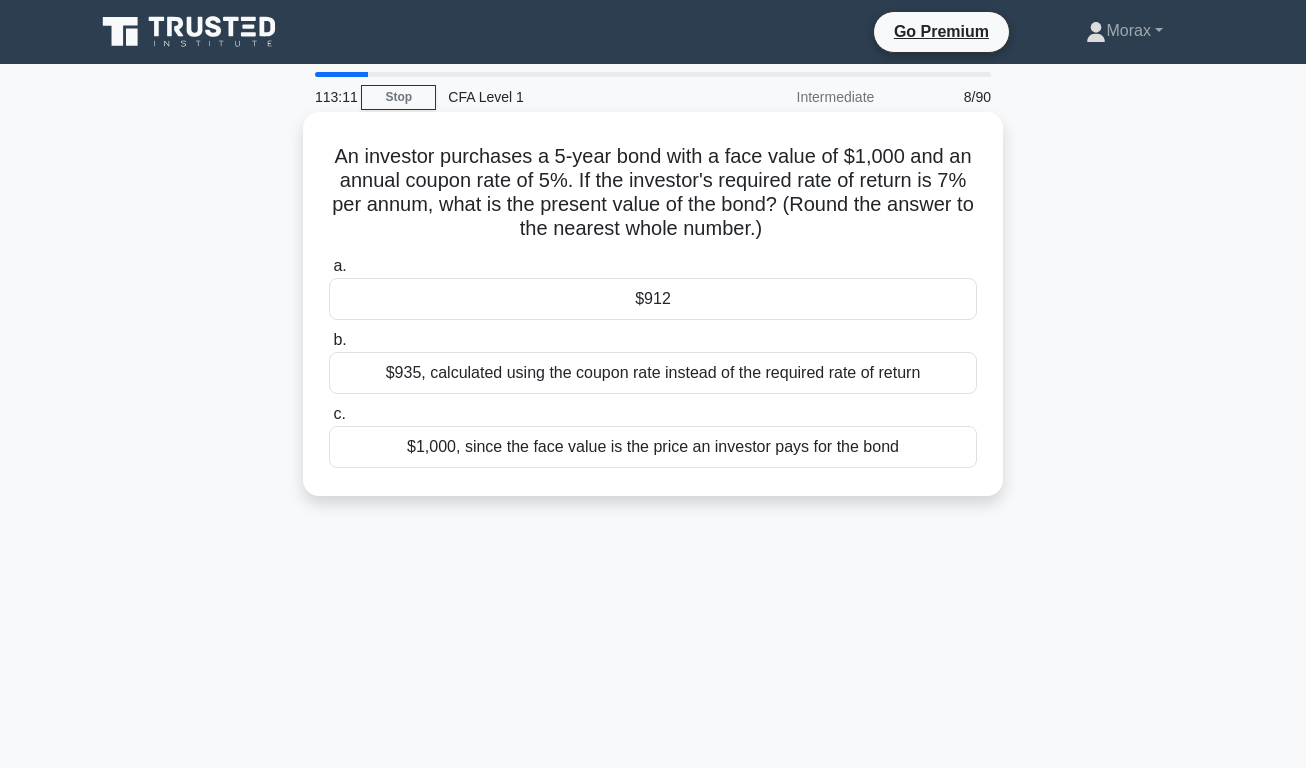 click on "$935, calculated using the coupon rate instead of the required rate of return" at bounding box center [653, 373] 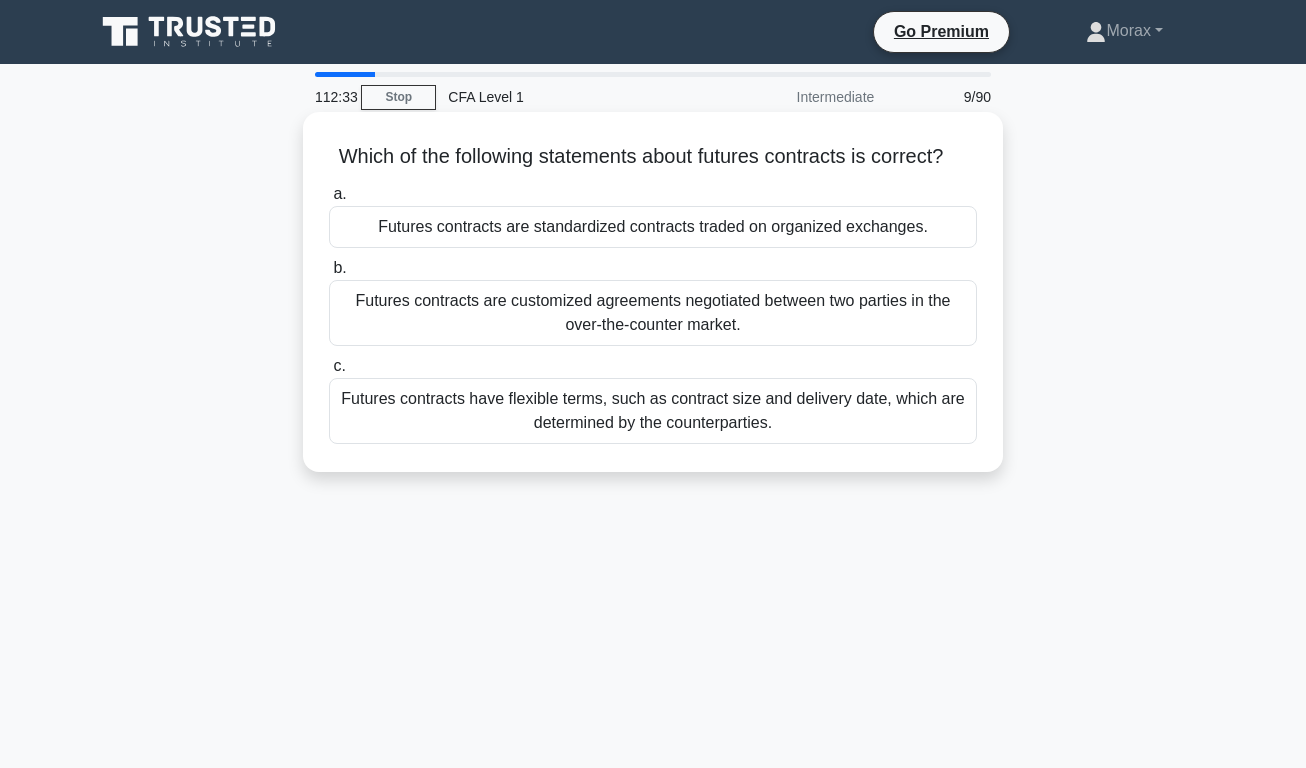 click on "Futures contracts are standardized contracts traded on organized exchanges." at bounding box center [653, 227] 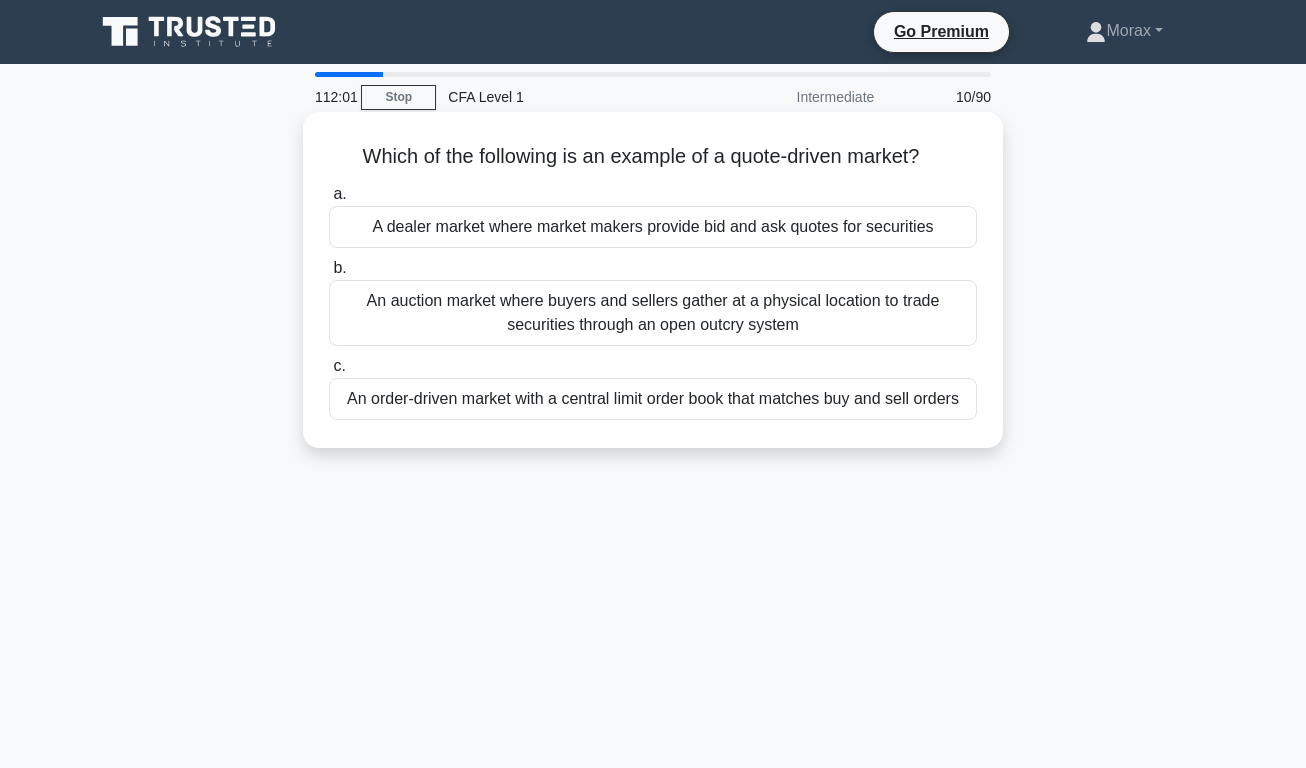 click on "An auction market where buyers and sellers gather at a physical location to trade securities through an open outcry system" at bounding box center (653, 313) 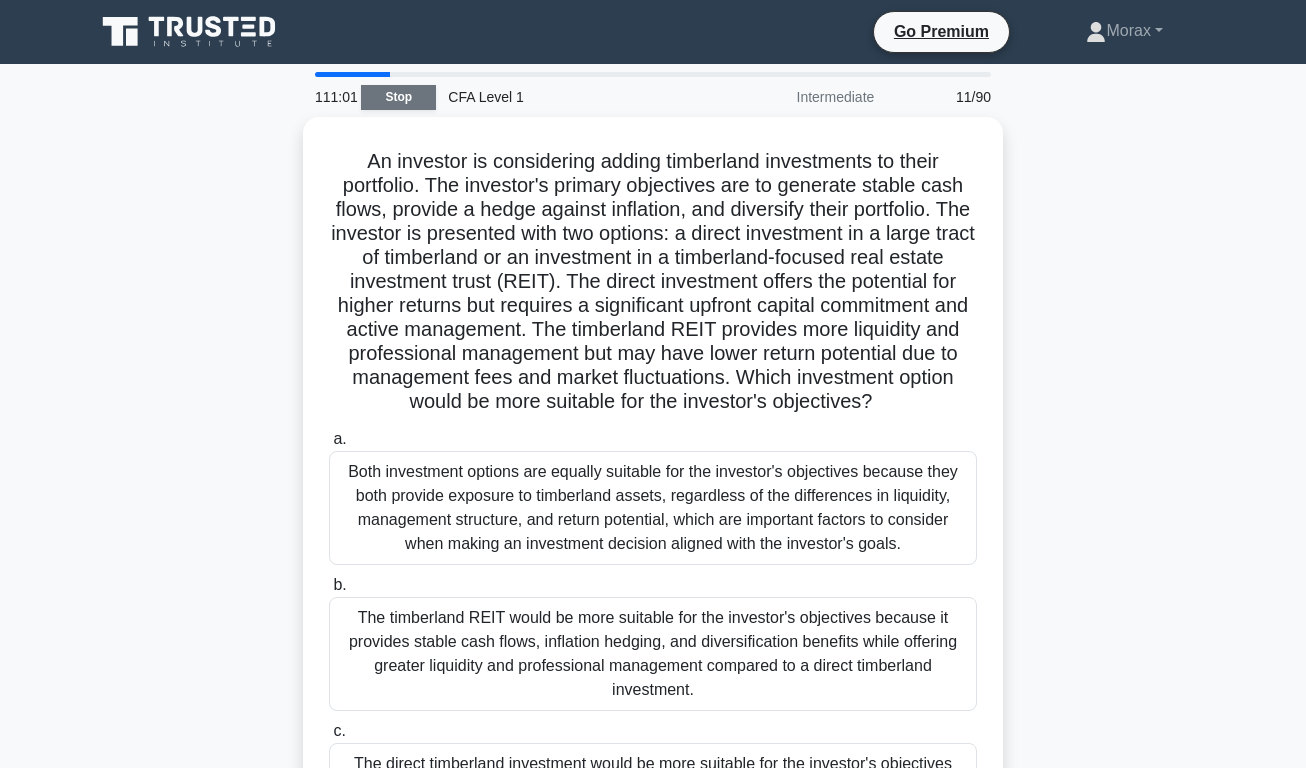 click on "Stop" at bounding box center (398, 97) 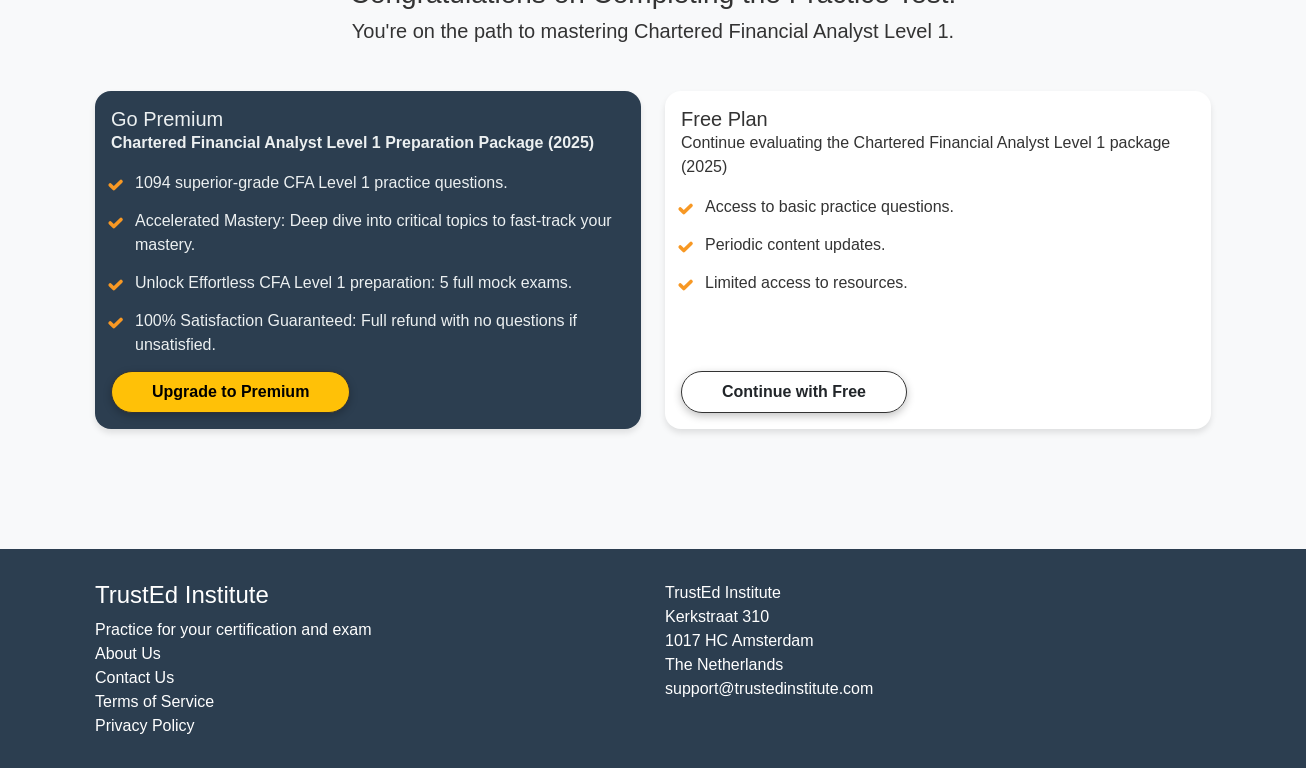 scroll, scrollTop: 185, scrollLeft: 0, axis: vertical 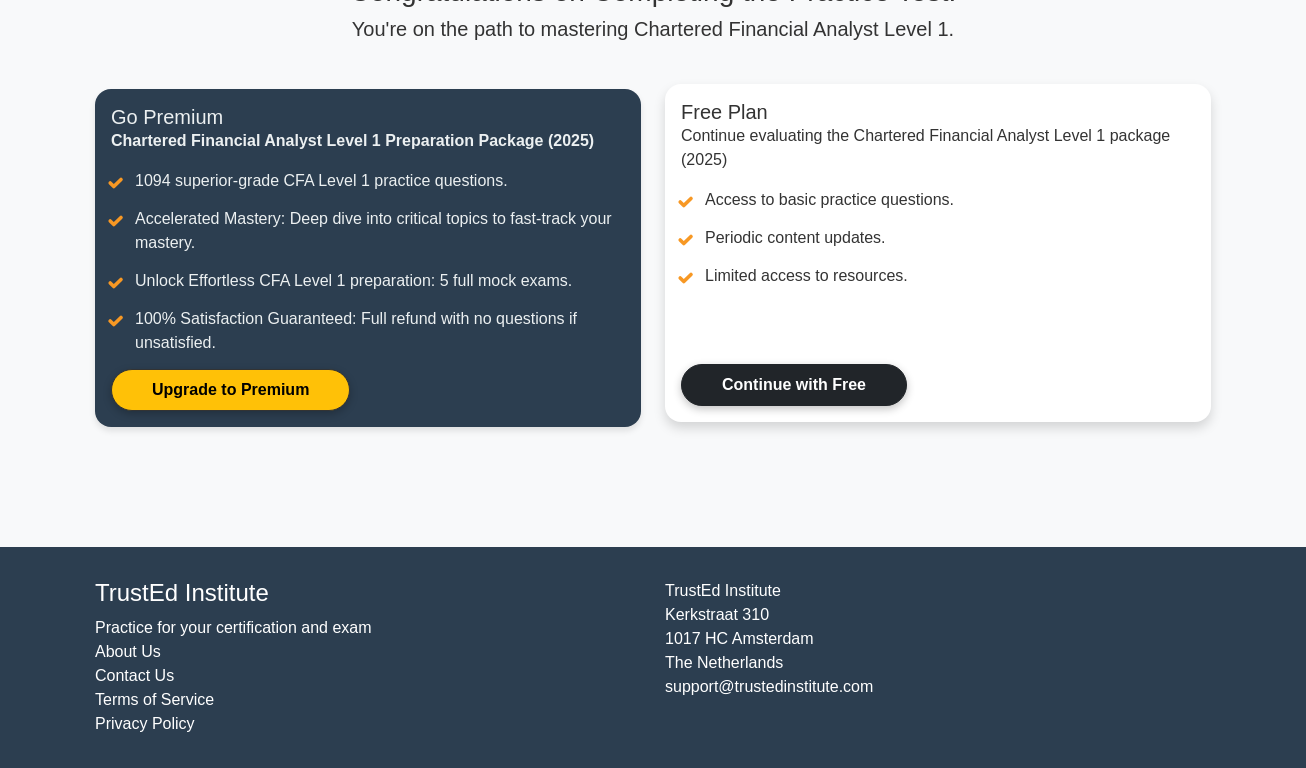 click on "Continue with Free" at bounding box center [794, 385] 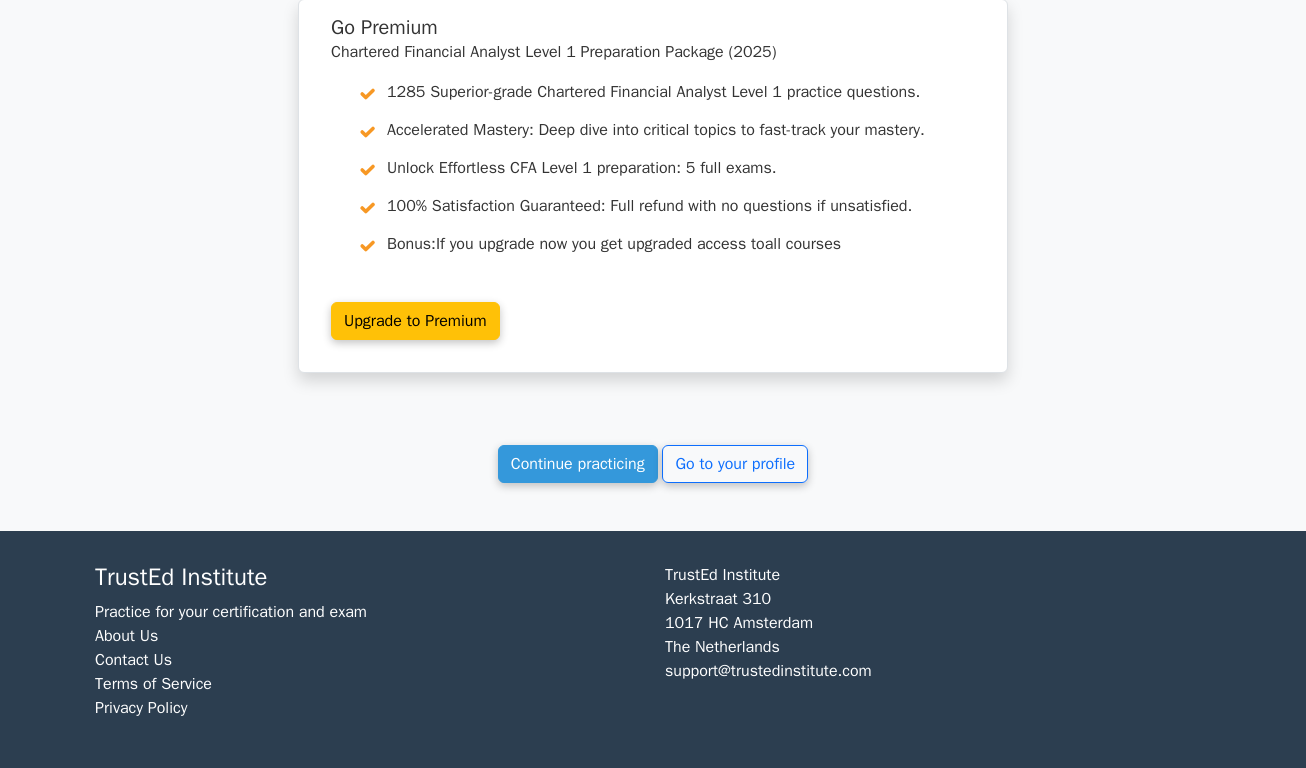 scroll, scrollTop: 3116, scrollLeft: 0, axis: vertical 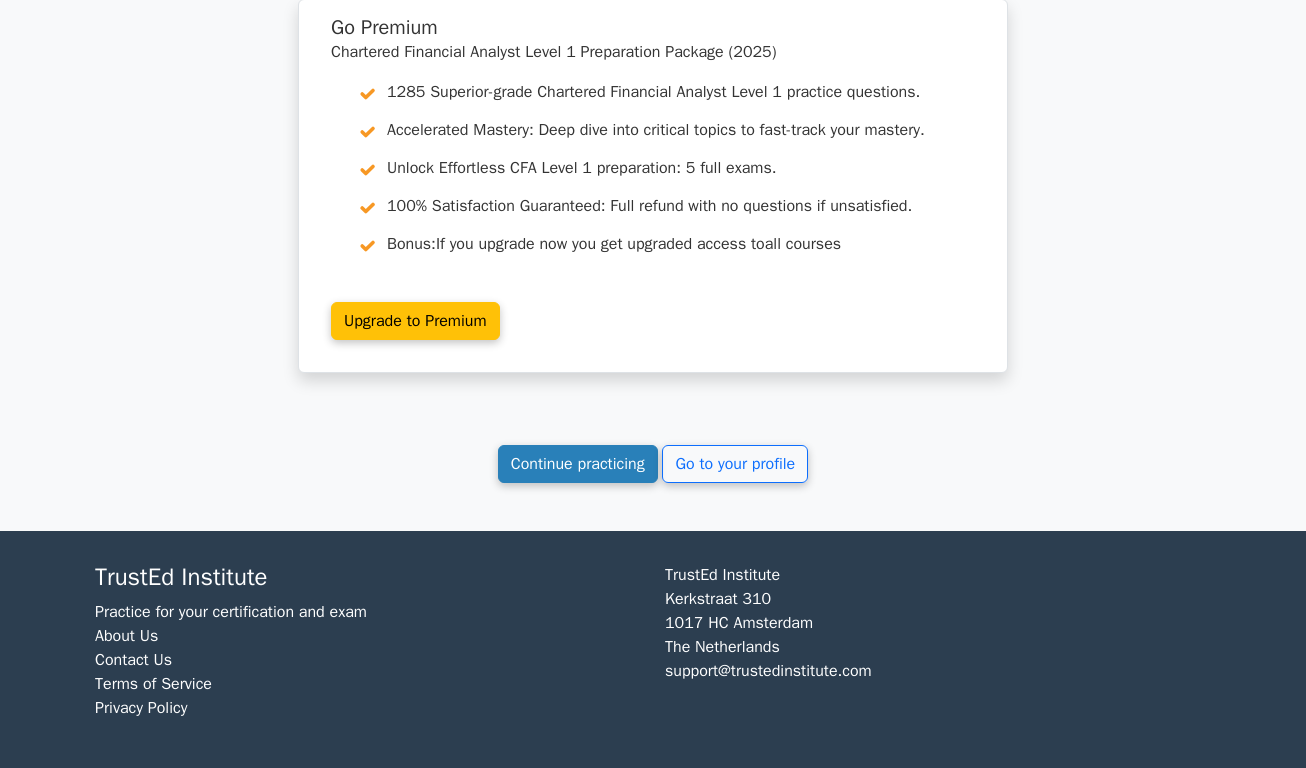 click on "Continue practicing" at bounding box center [578, 464] 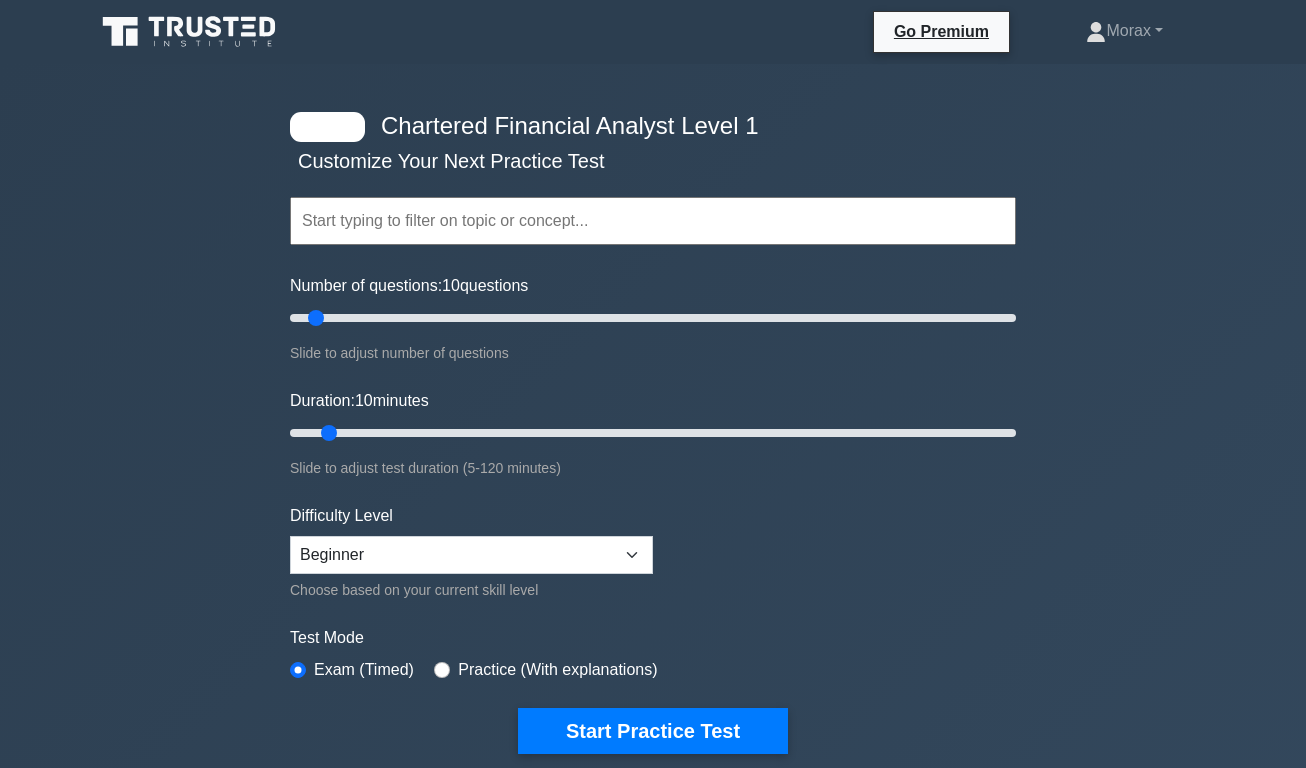 scroll, scrollTop: 0, scrollLeft: 0, axis: both 